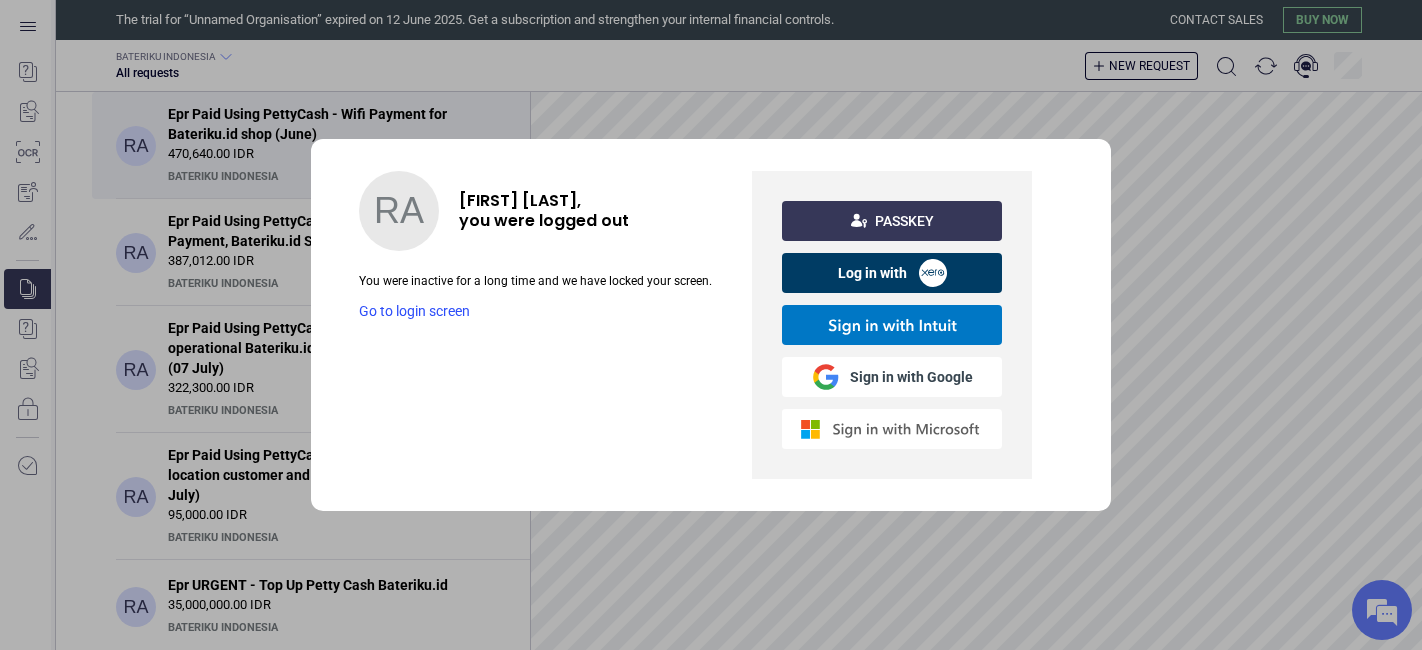 click at bounding box center (890, 429) 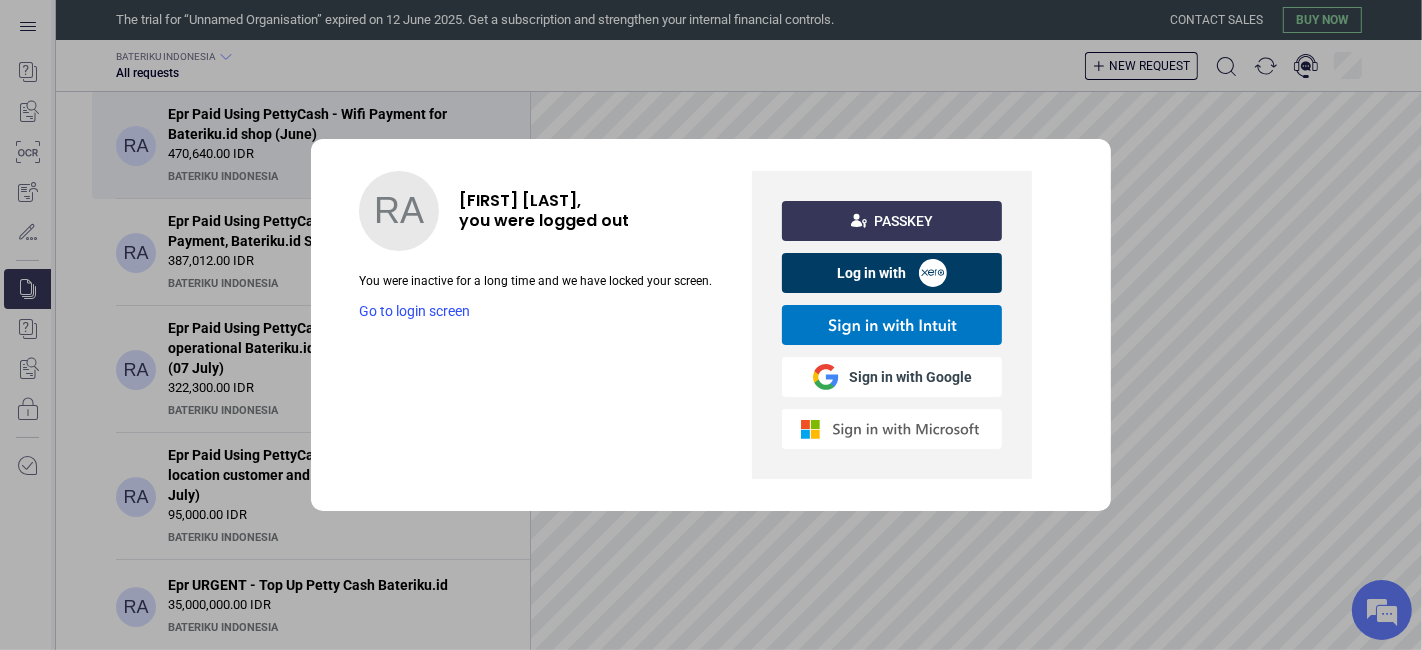 scroll, scrollTop: 0, scrollLeft: 0, axis: both 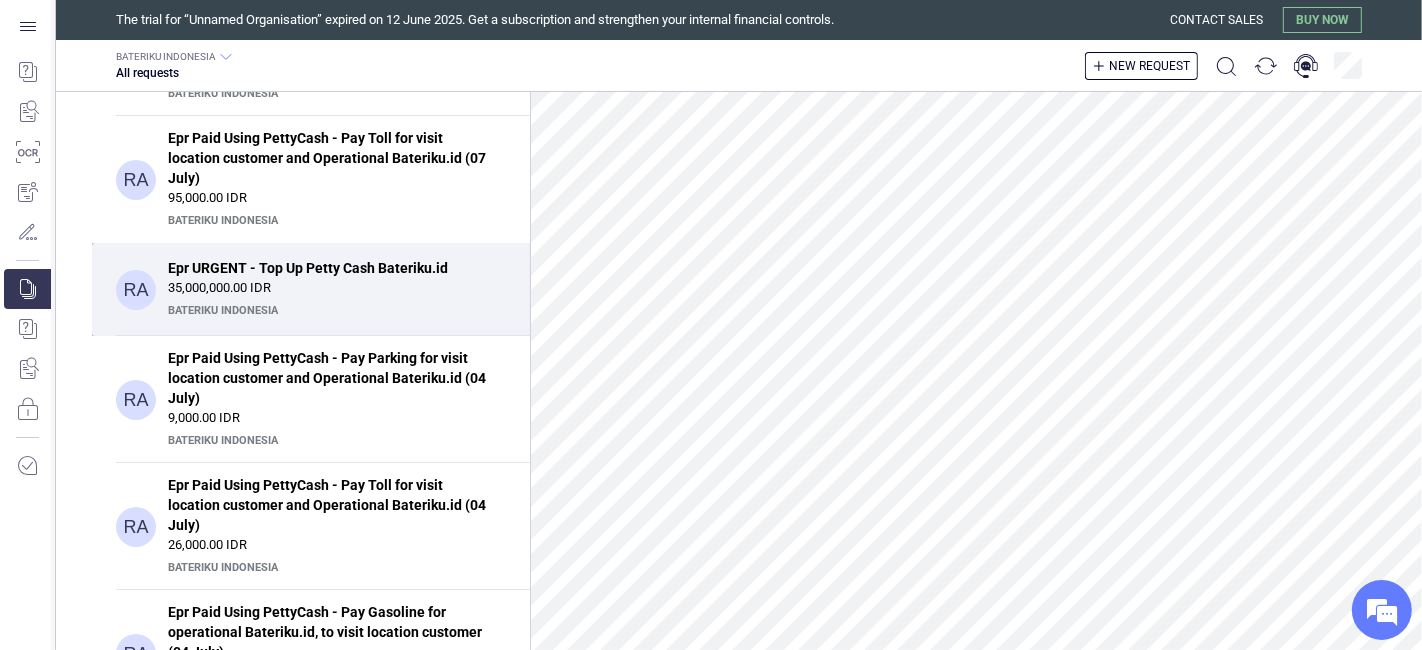 click on "RA Epr URGENT - Top Up Petty Cash Bateriku.id 35,000,000.00 IDR BATERIKU INDONESIA" at bounding box center [311, 289] 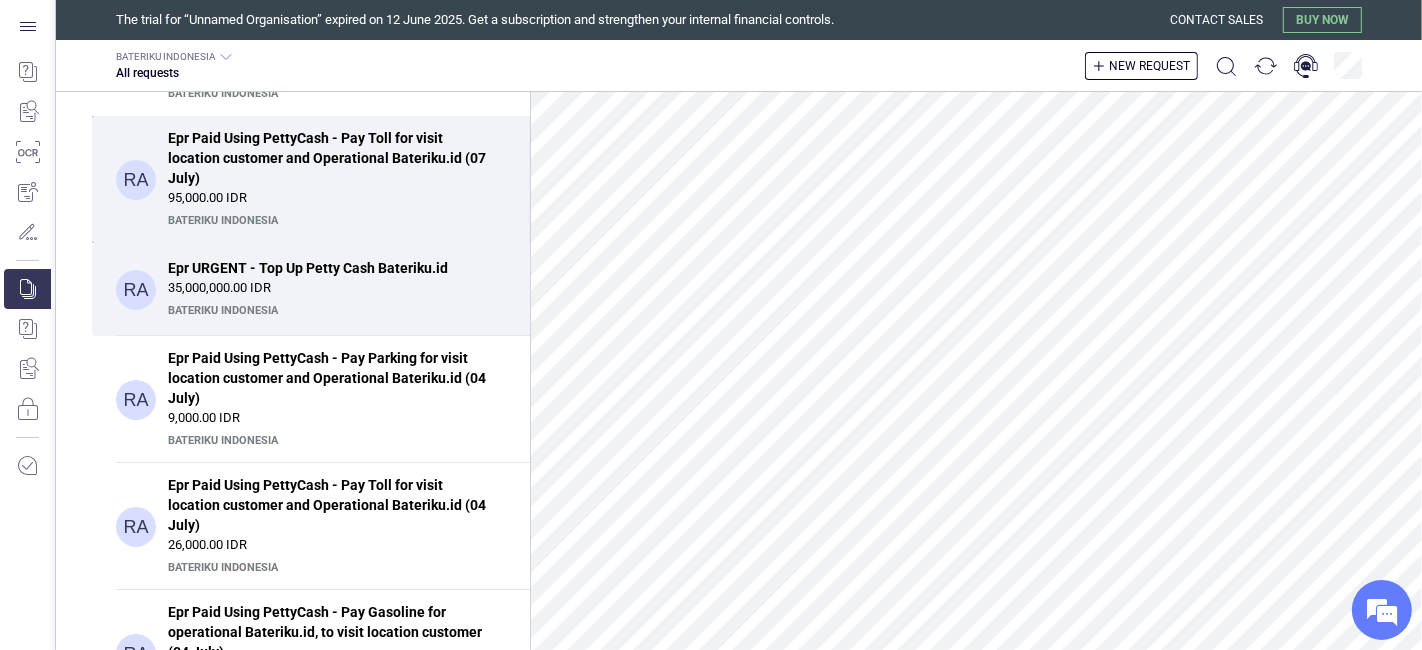 scroll, scrollTop: 555, scrollLeft: 0, axis: vertical 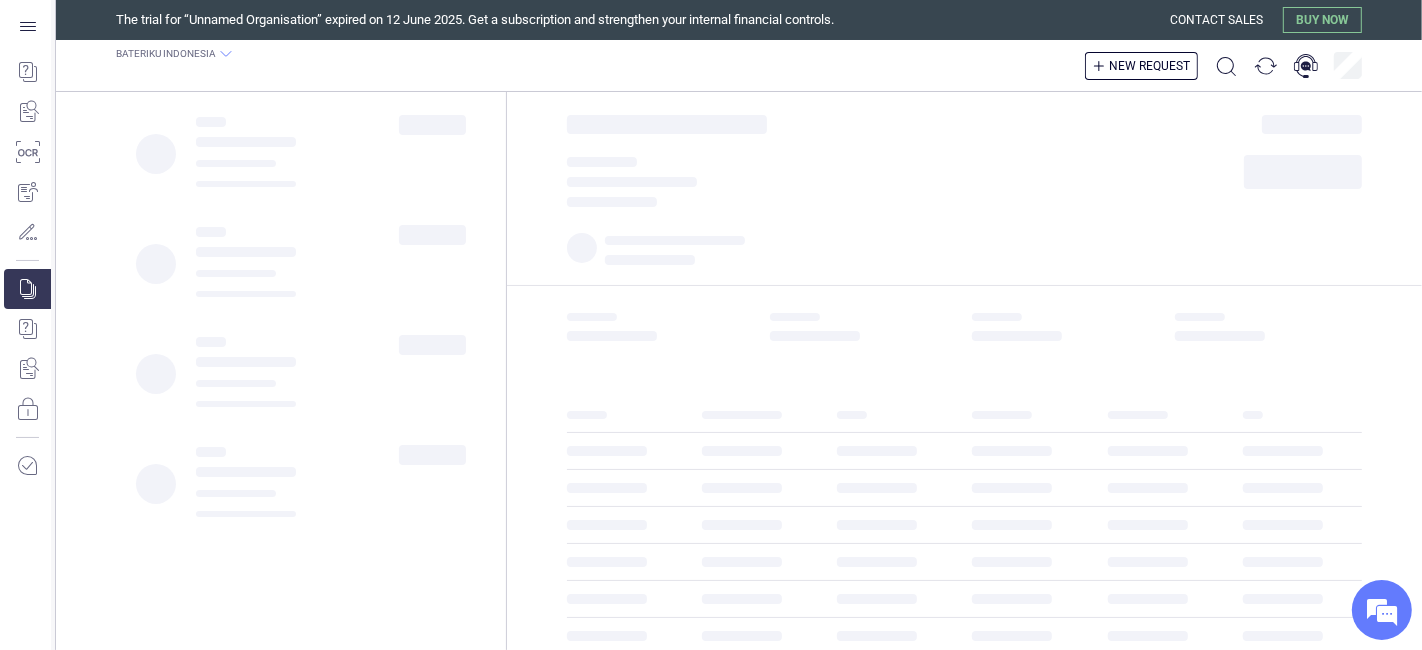 click on "New request" at bounding box center (1141, 66) 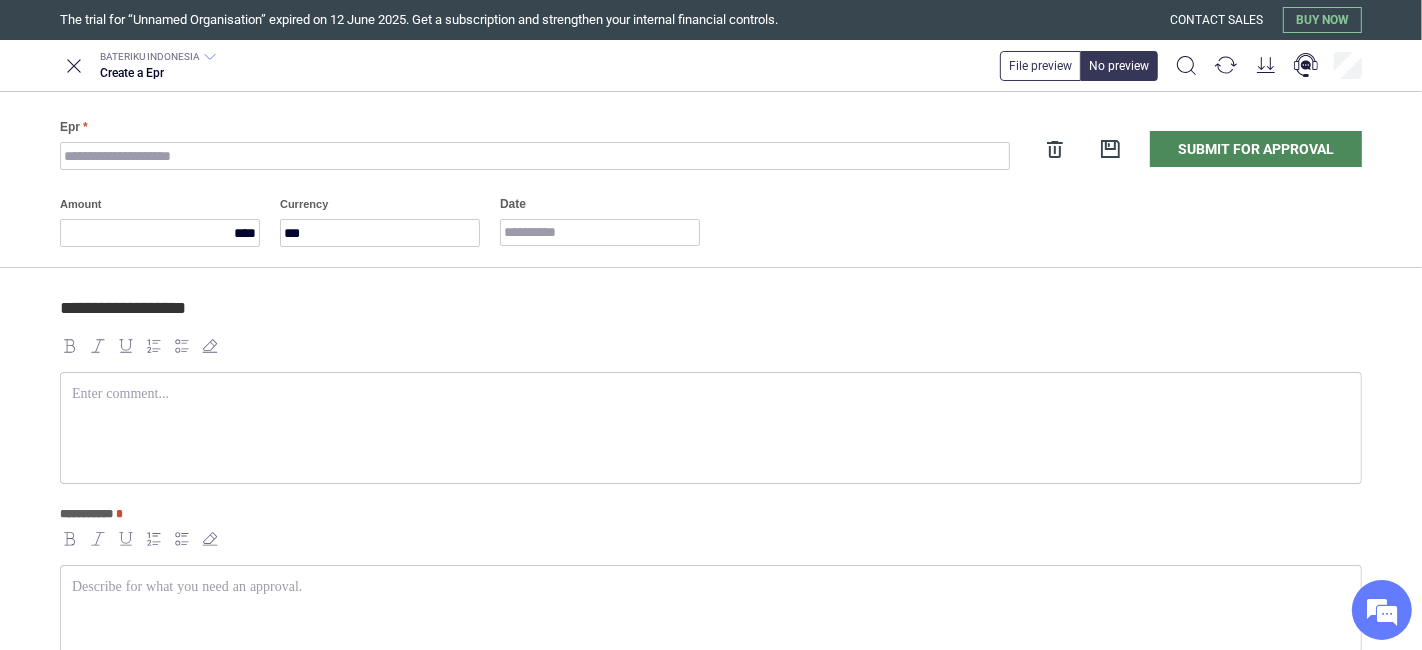 scroll, scrollTop: 0, scrollLeft: 0, axis: both 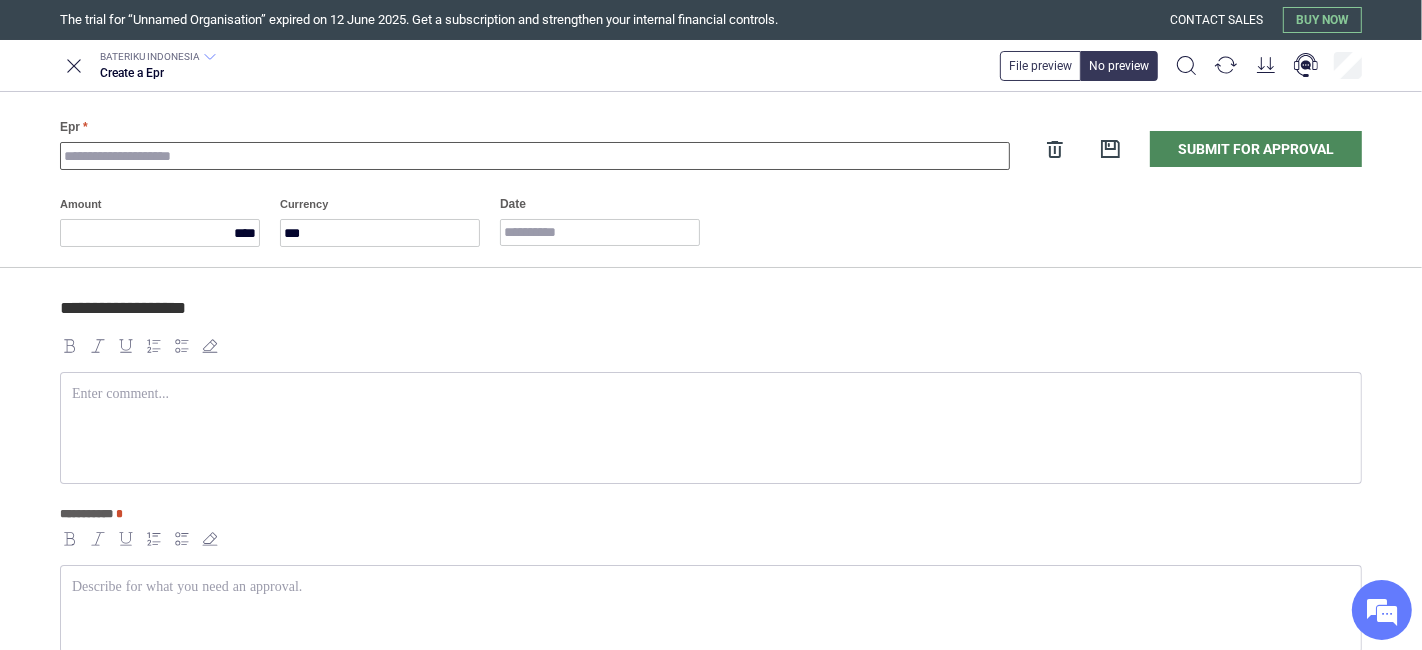 click on "Epr" at bounding box center [535, 156] 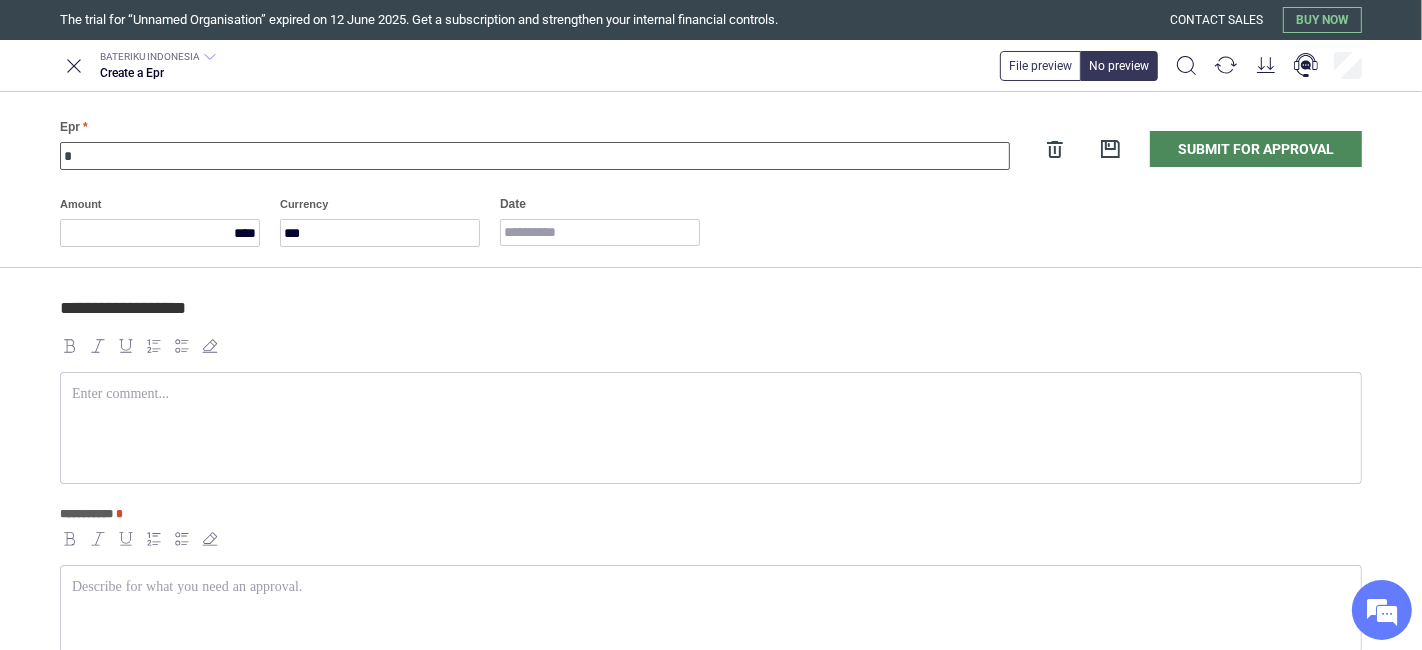 paste on "**********" 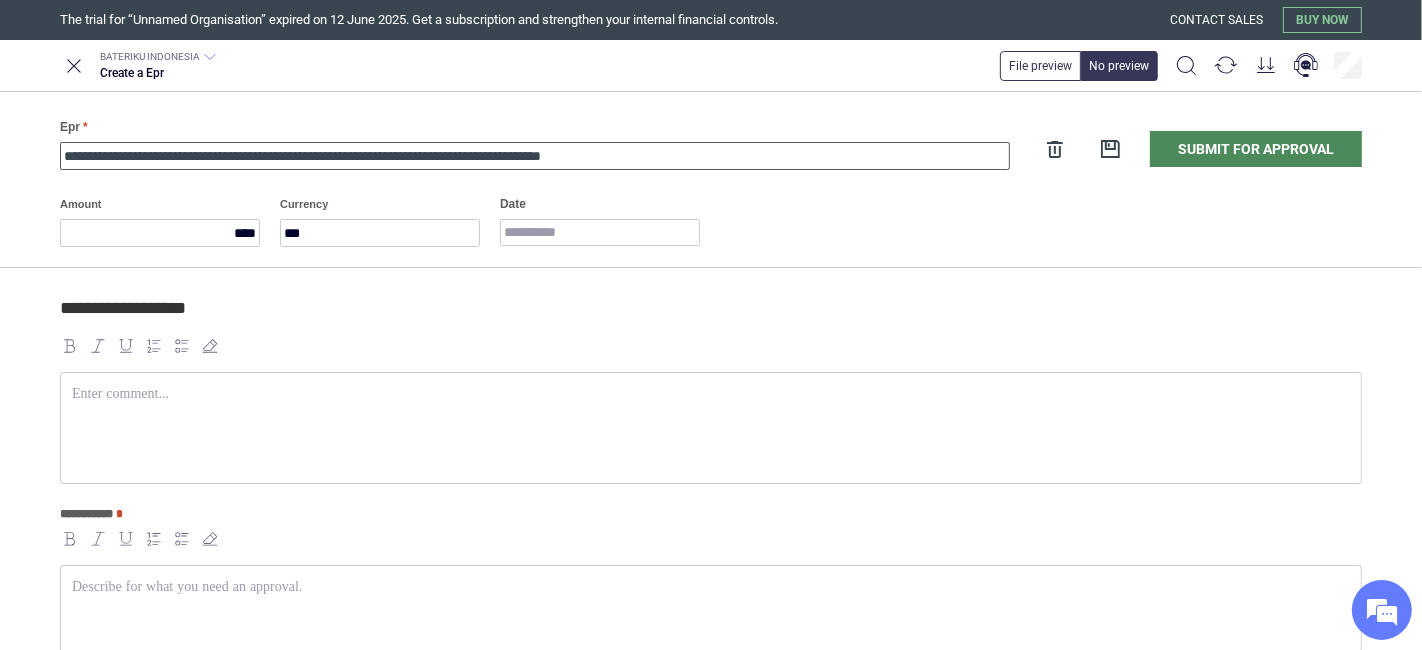 type on "**********" 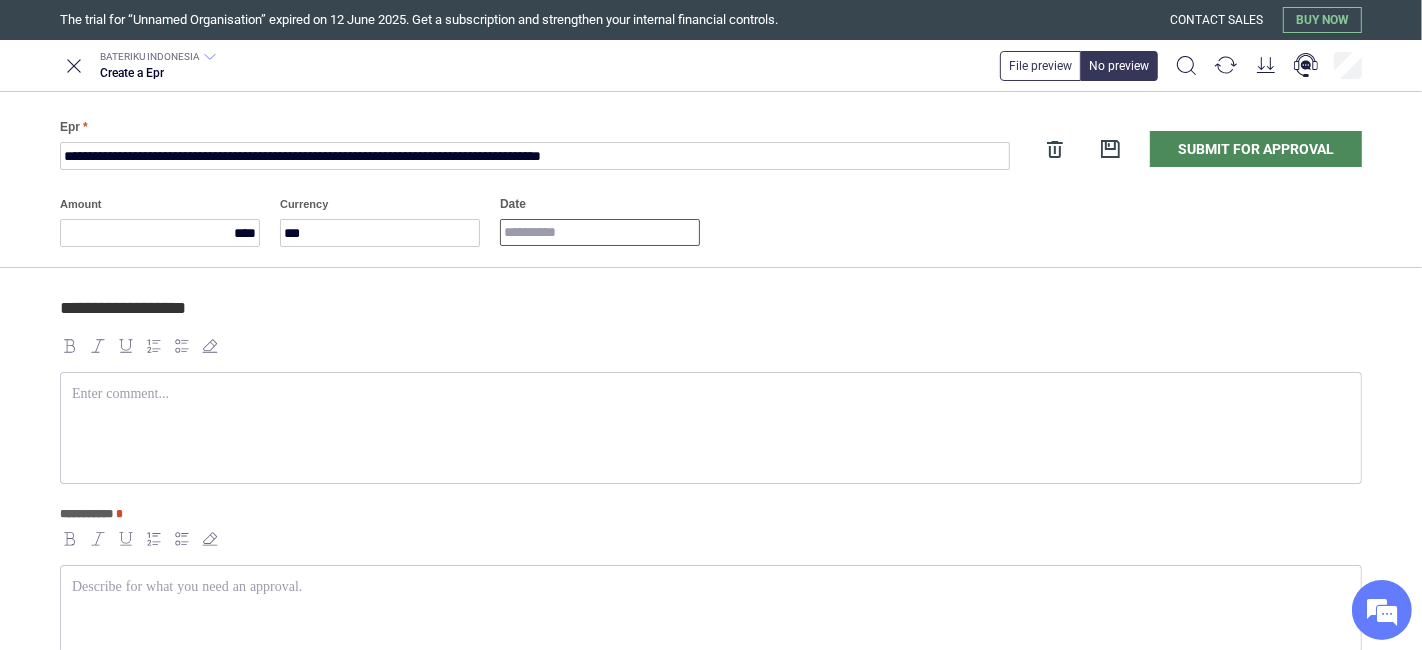 click on "Date" at bounding box center (600, 232) 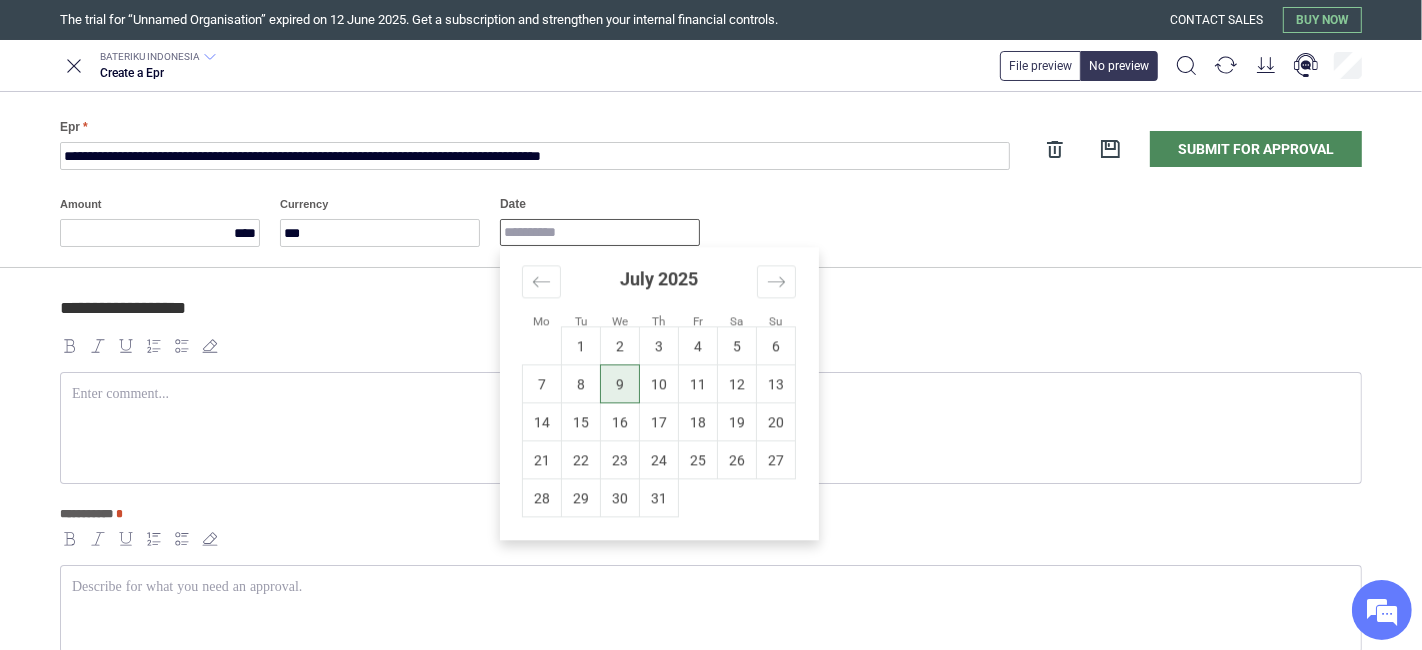 click on "9" at bounding box center [620, 384] 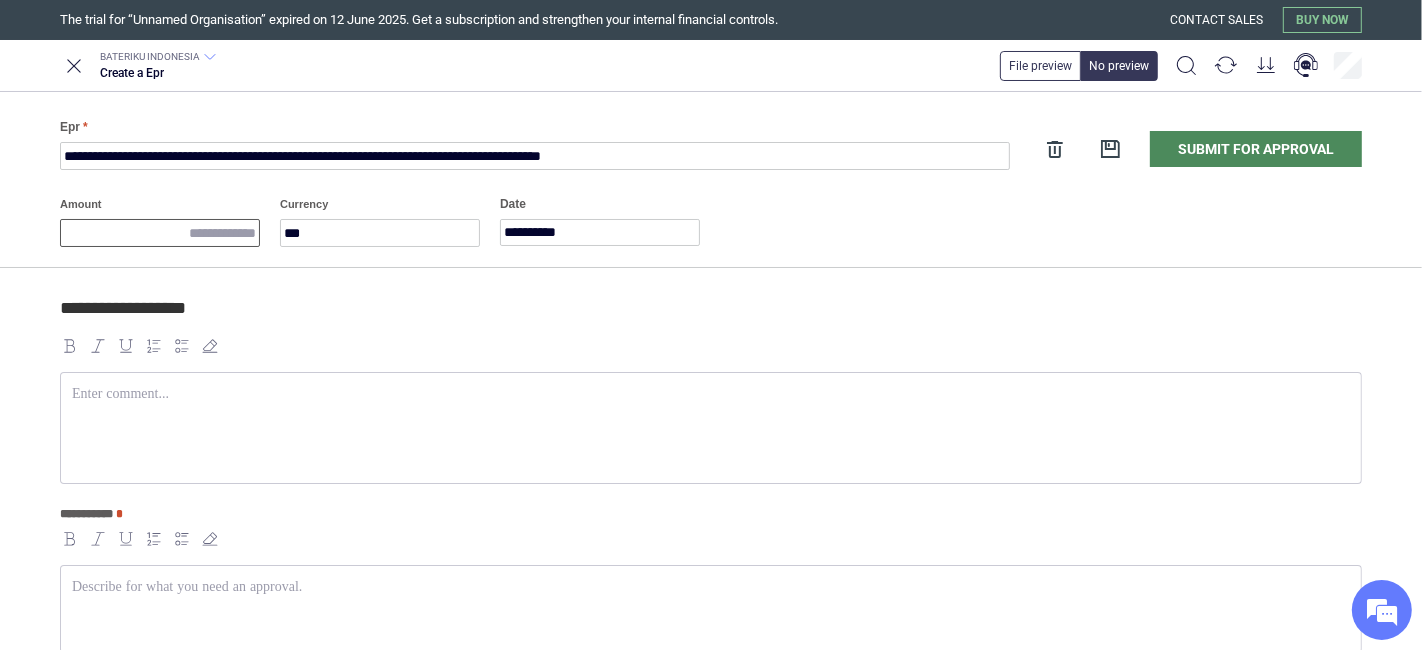 click on "Amount" at bounding box center (160, 233) 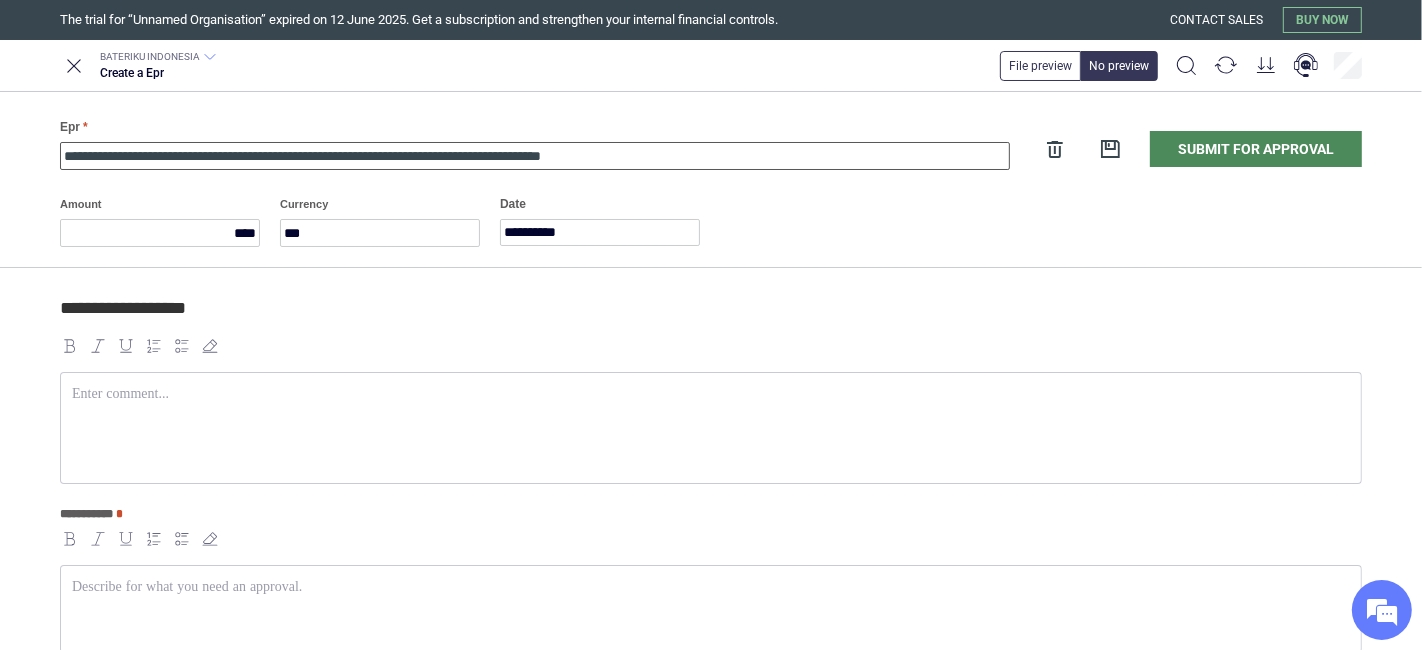 click on "**********" at bounding box center [535, 156] 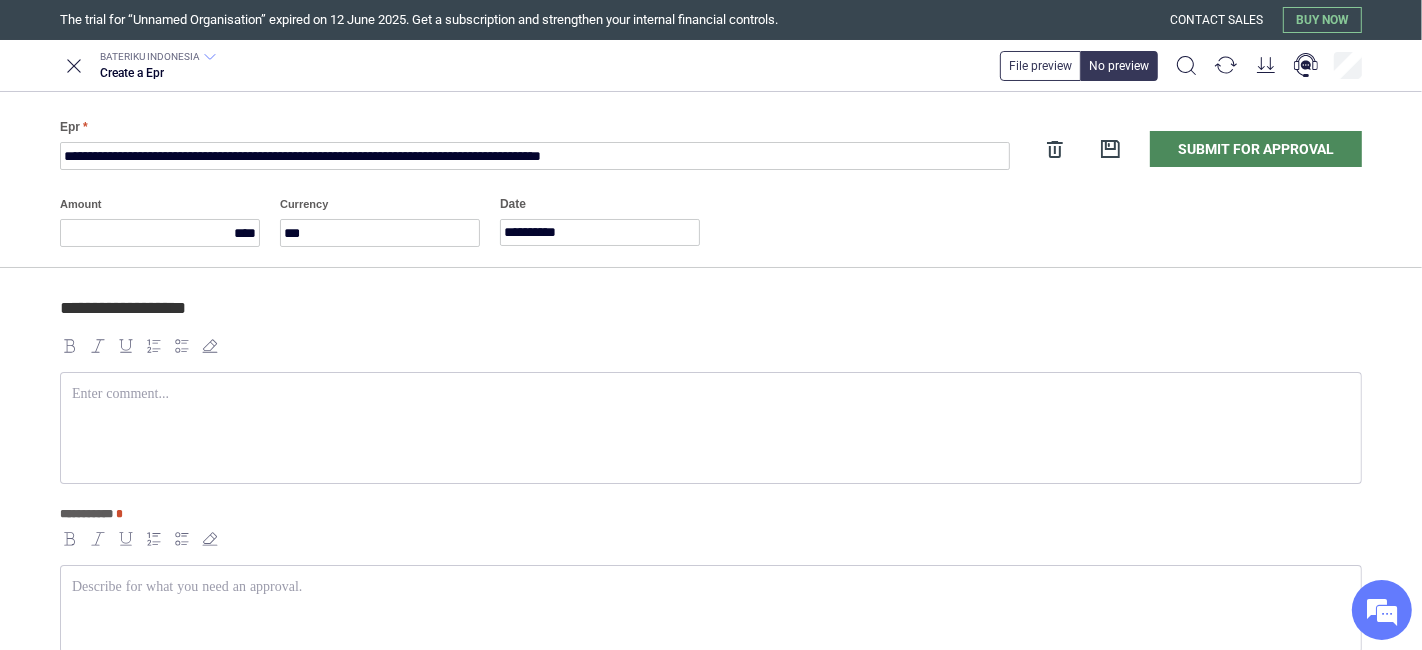 click at bounding box center [711, 428] 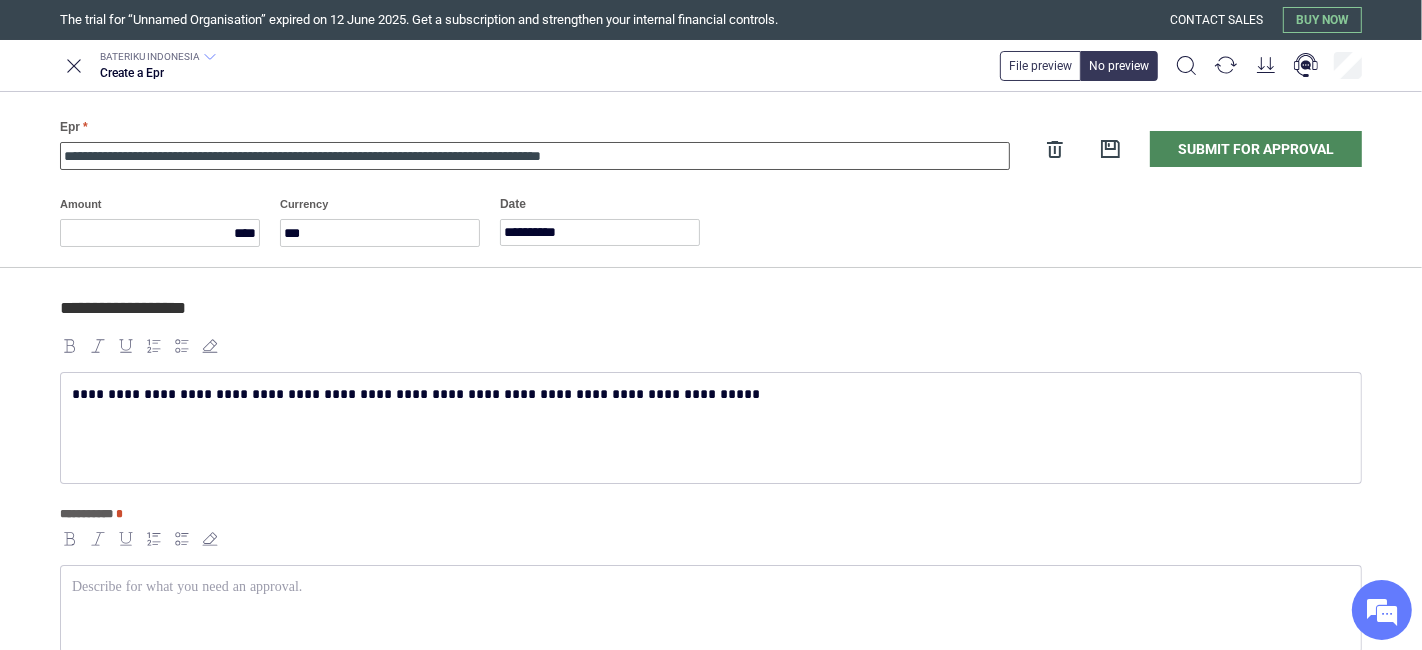 click on "**********" at bounding box center [535, 156] 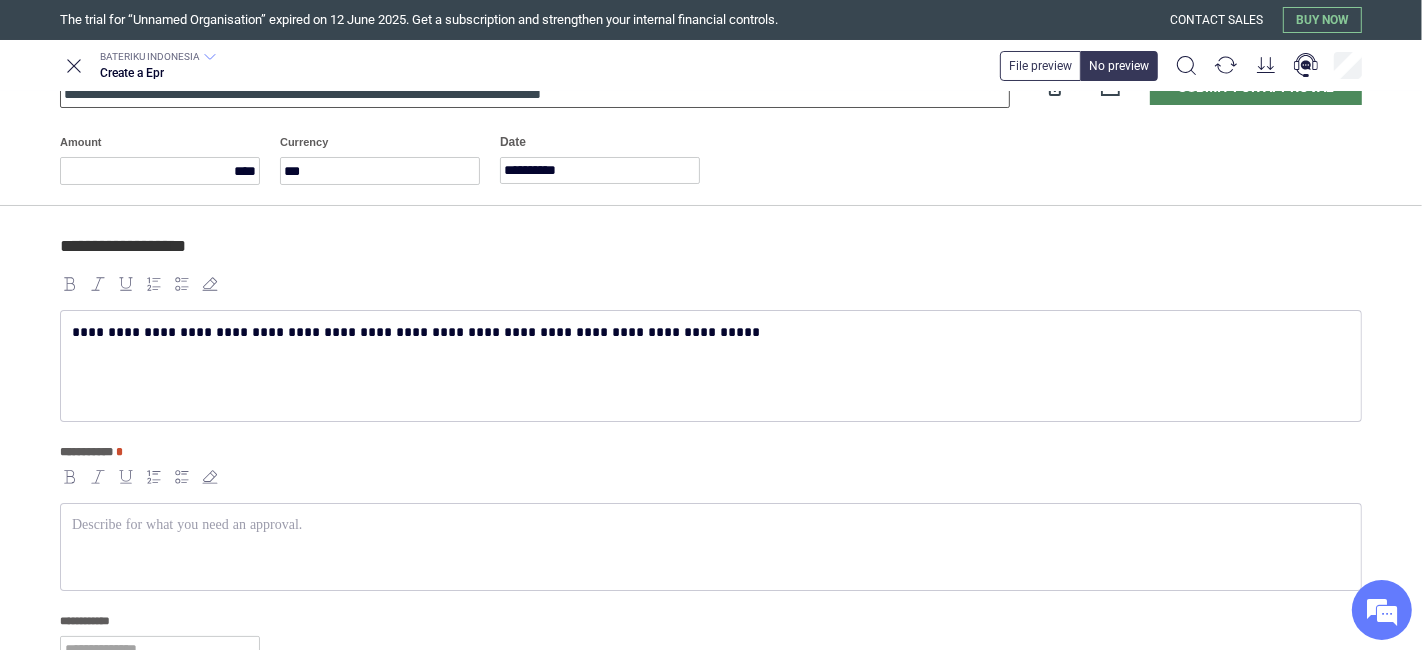 scroll, scrollTop: 111, scrollLeft: 0, axis: vertical 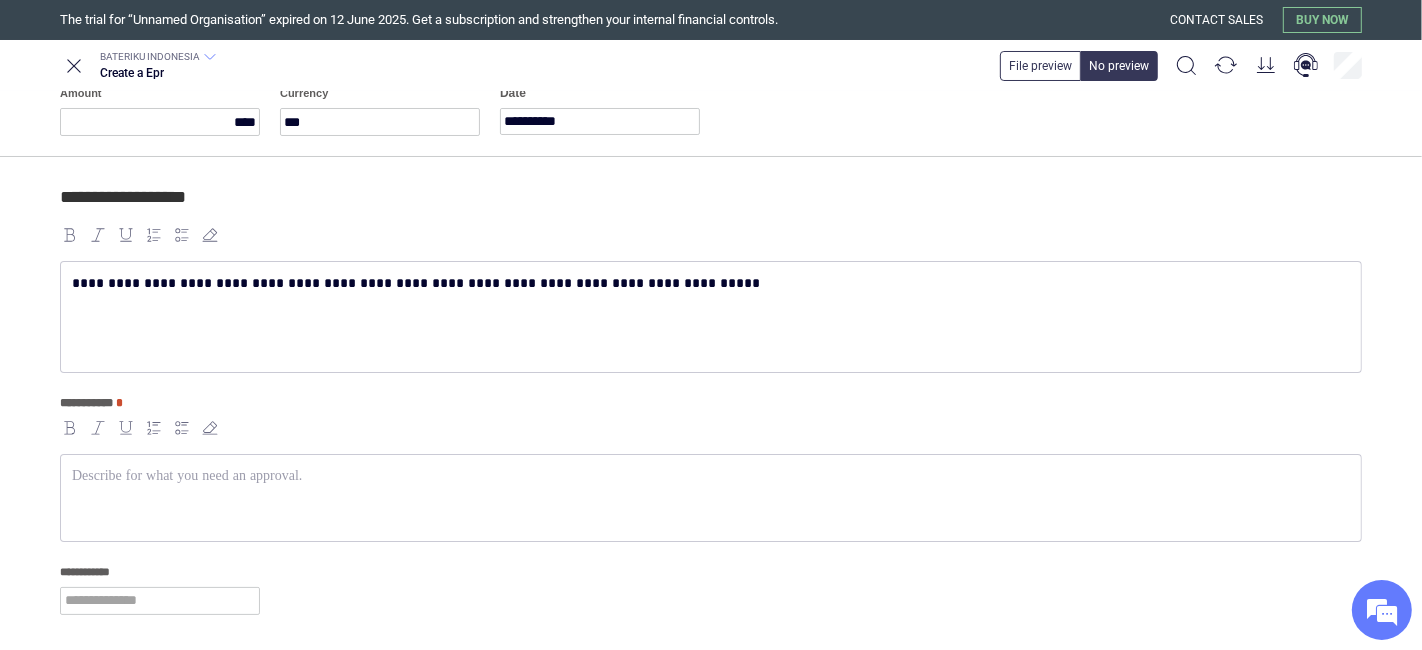 click at bounding box center (711, 498) 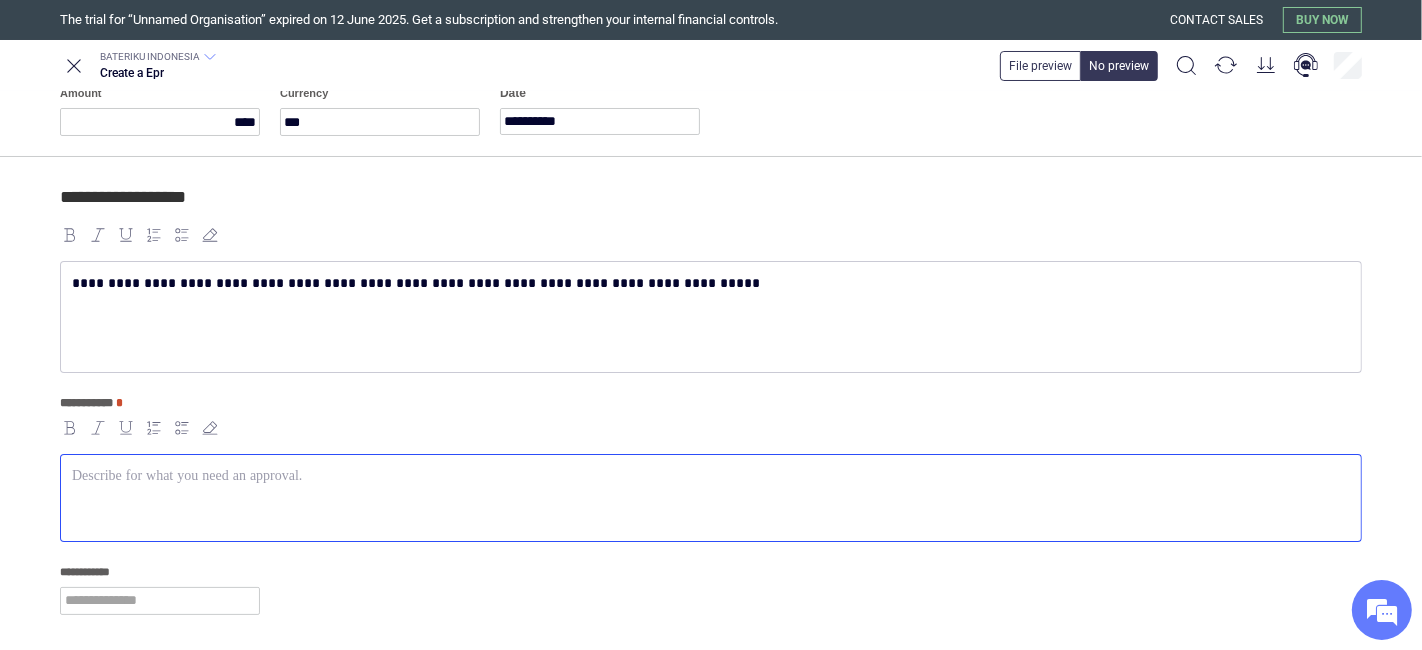 click at bounding box center (711, 476) 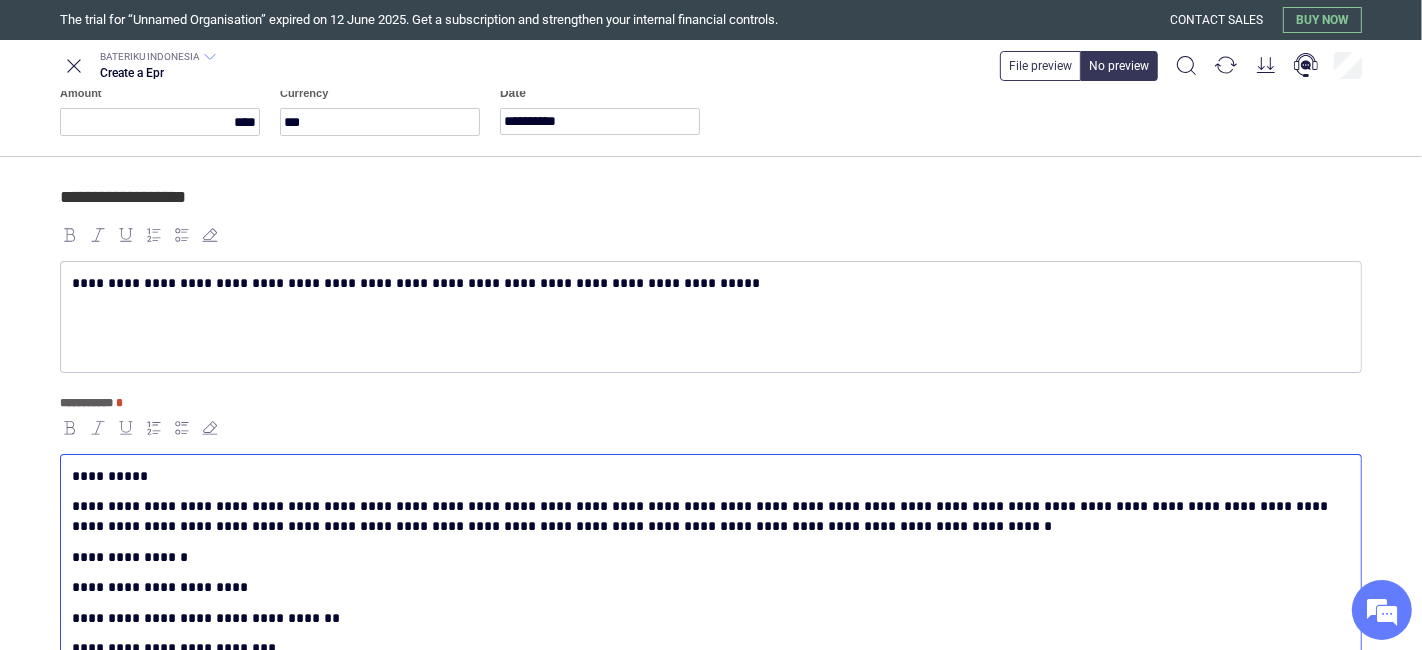 scroll, scrollTop: 334, scrollLeft: 0, axis: vertical 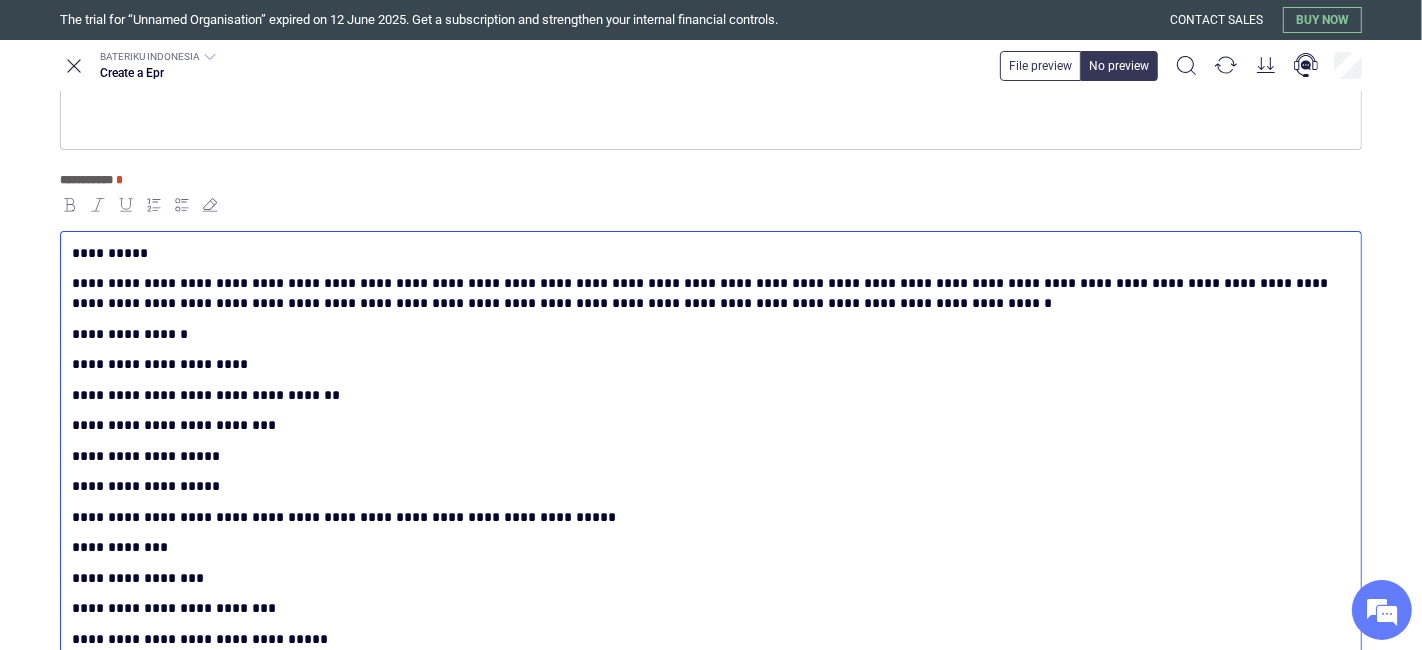click on "**********" at bounding box center (707, 293) 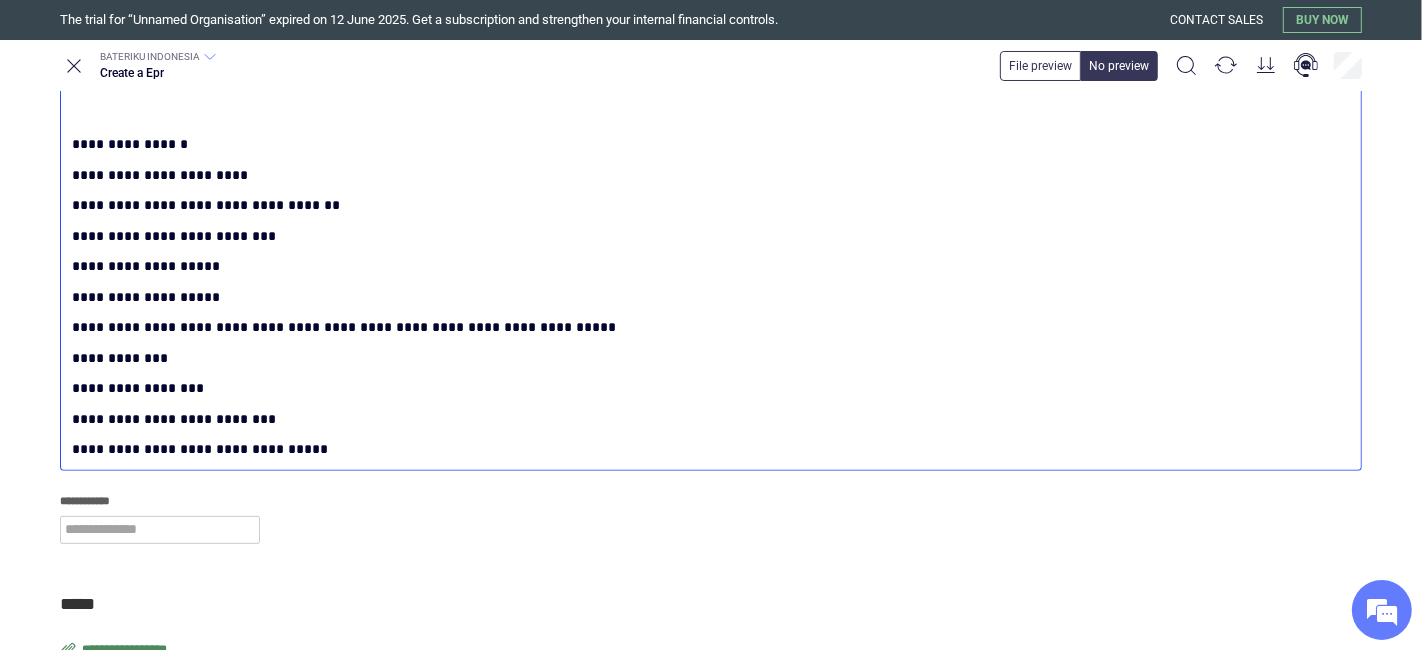scroll, scrollTop: 557, scrollLeft: 0, axis: vertical 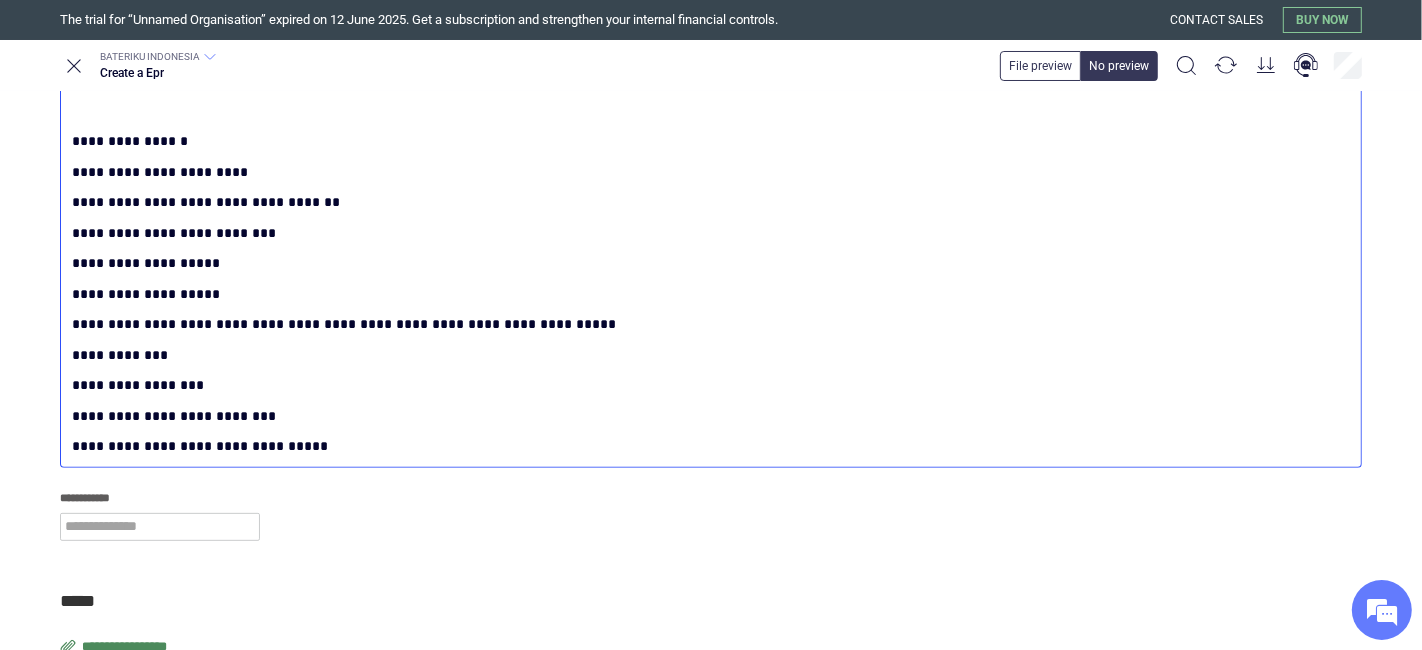 click on "**********" at bounding box center (707, 294) 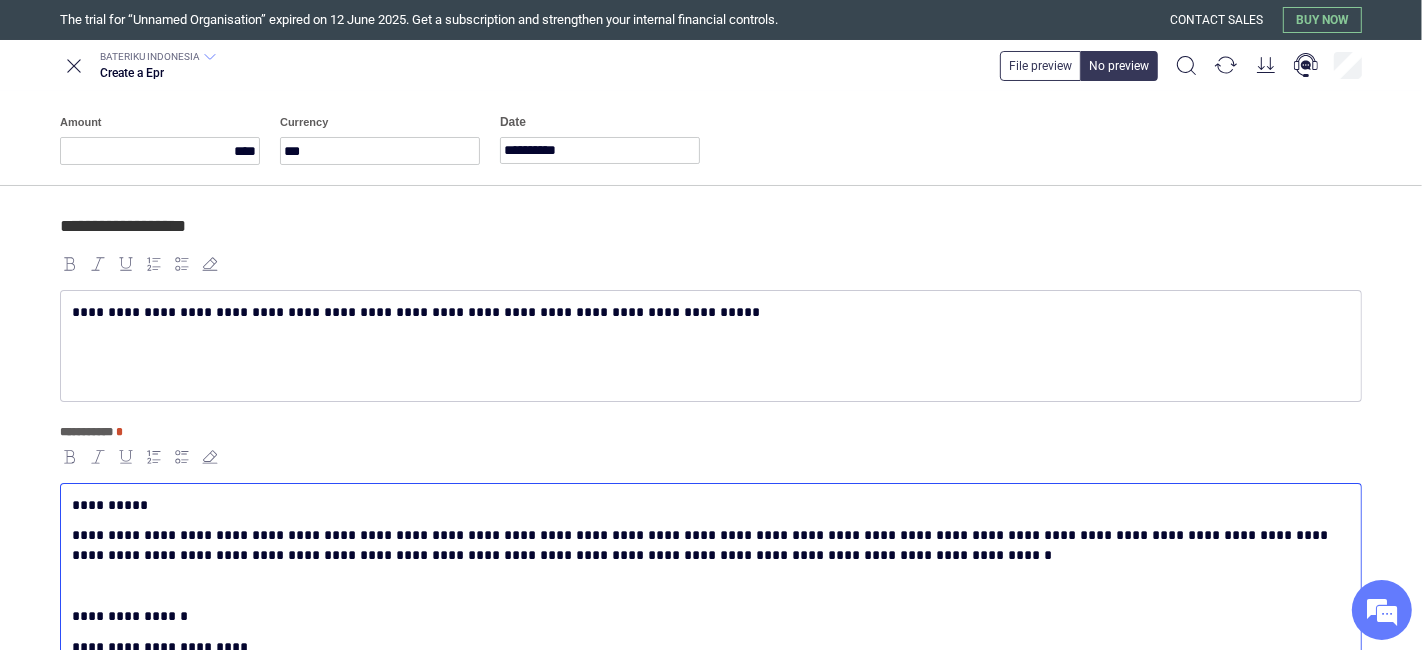 scroll, scrollTop: 0, scrollLeft: 0, axis: both 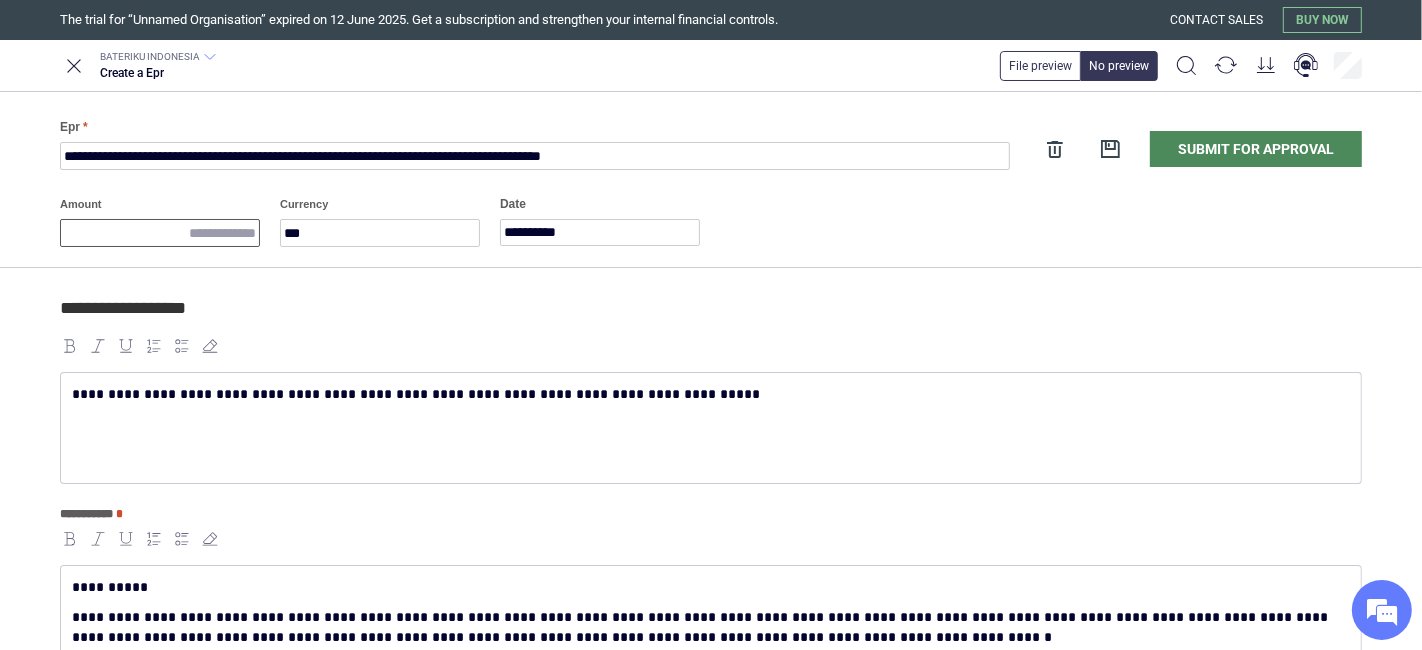 click on "Amount" at bounding box center [160, 233] 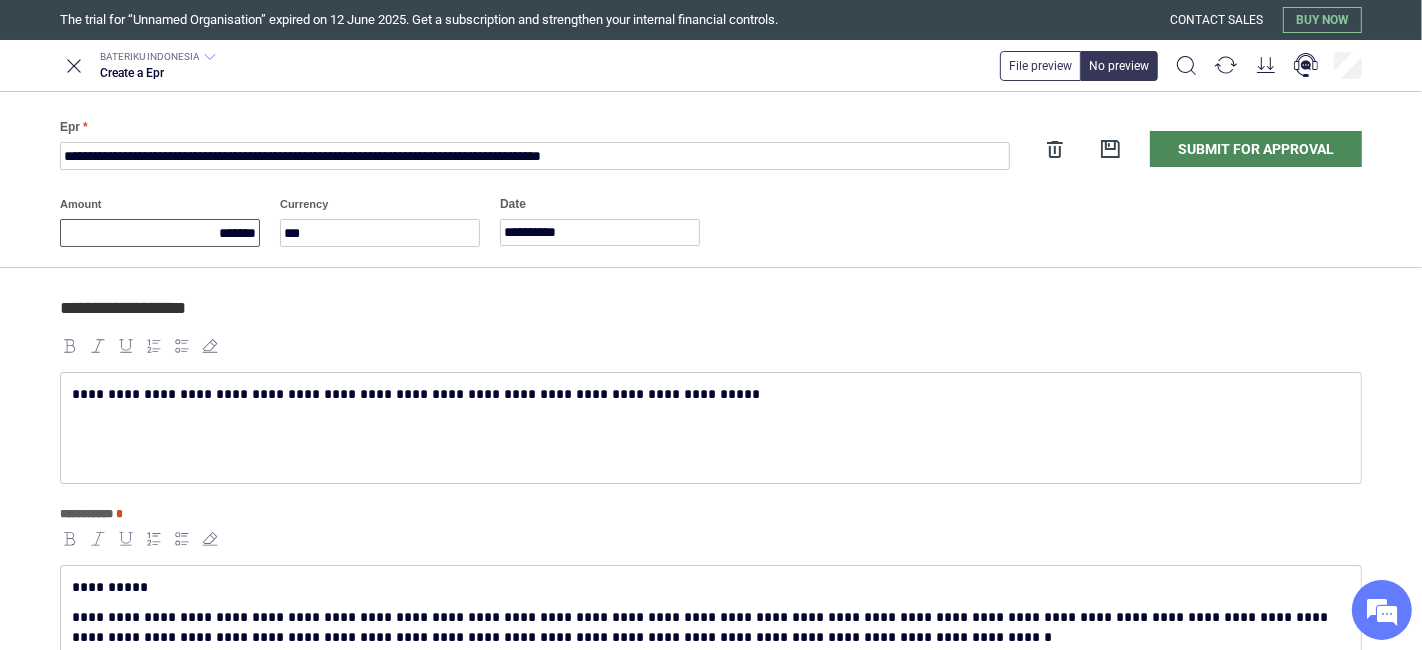 type on "*******" 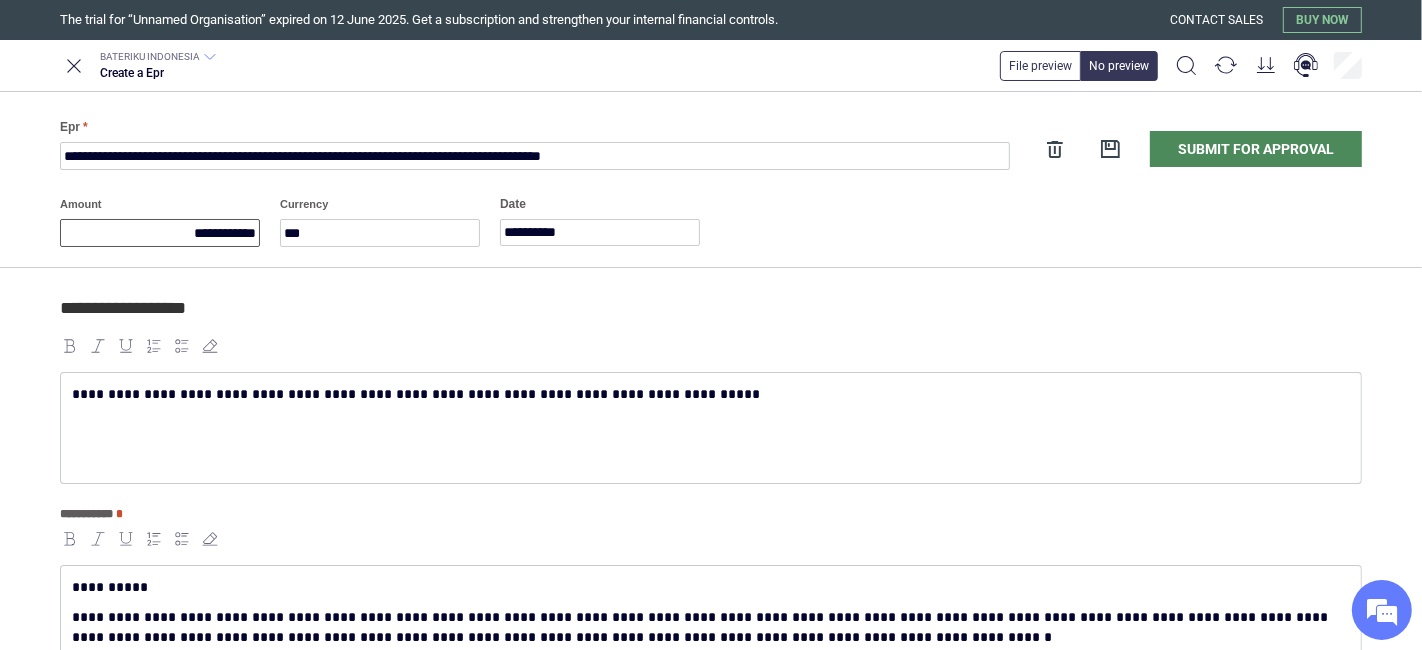click on "**********" at bounding box center [707, 317] 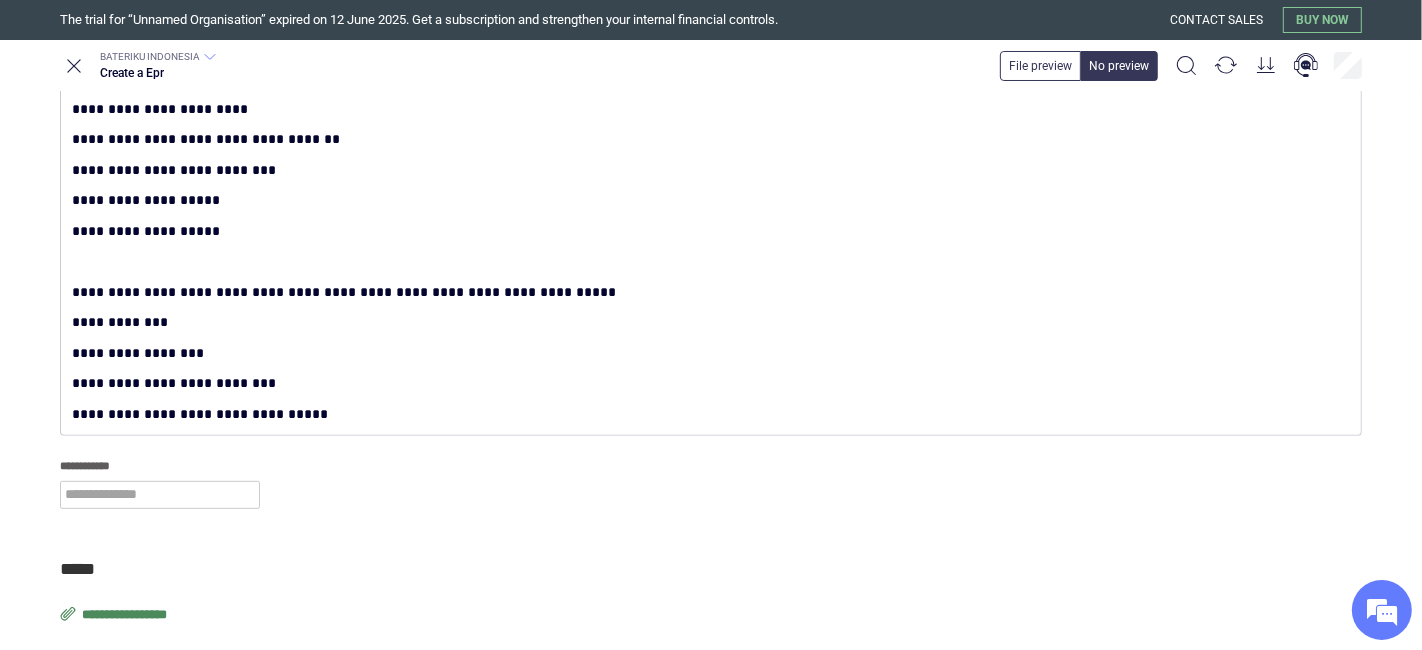 scroll, scrollTop: 651, scrollLeft: 0, axis: vertical 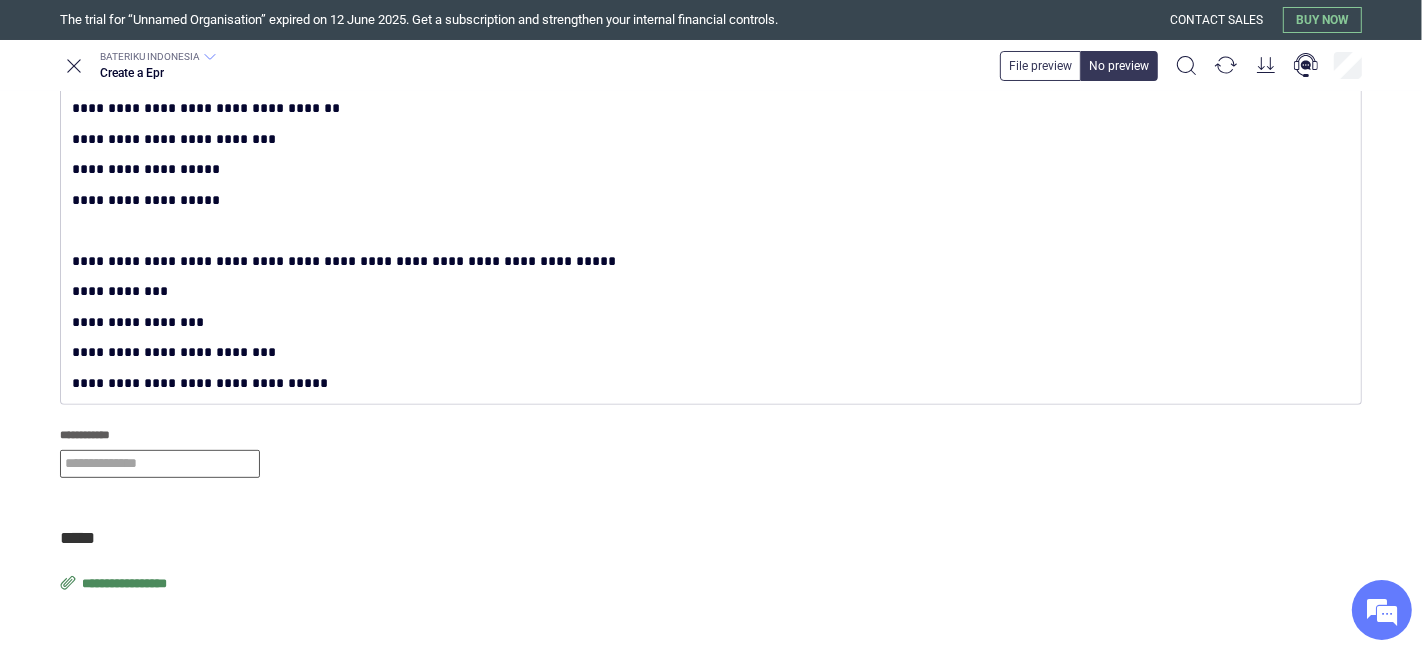 click at bounding box center [160, 464] 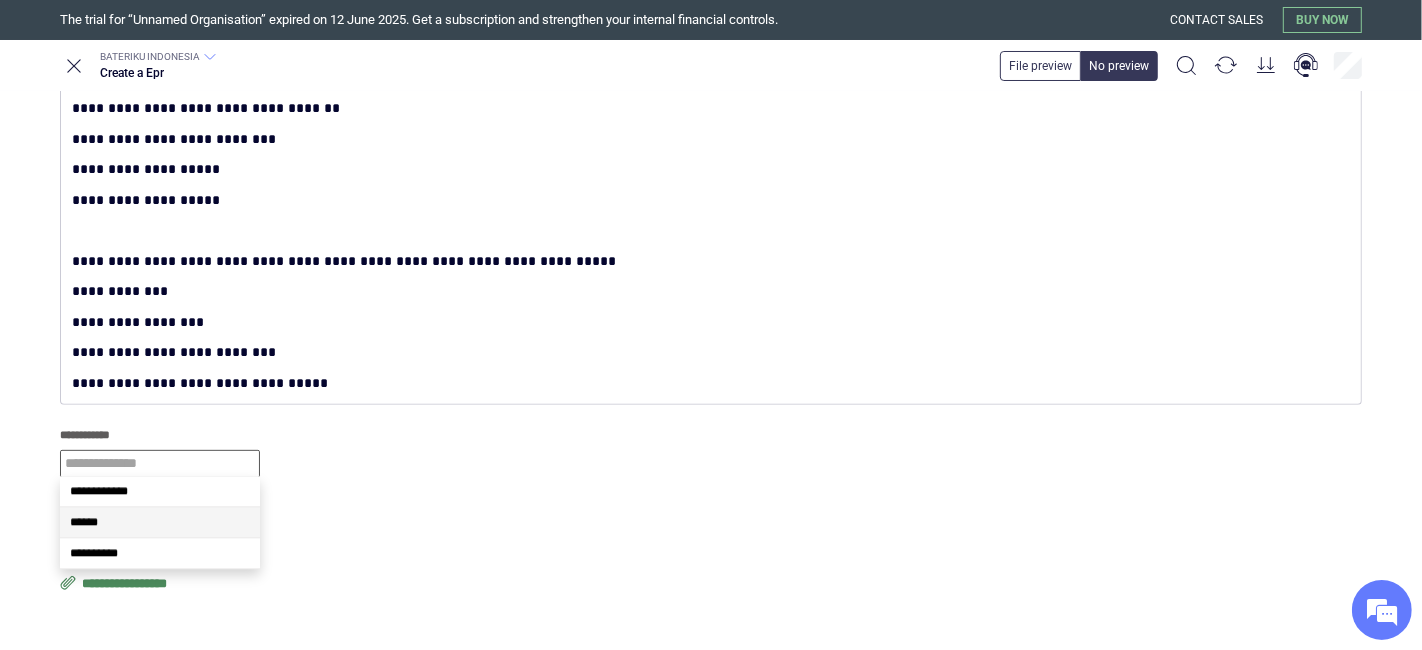 click on "******" at bounding box center (160, 522) 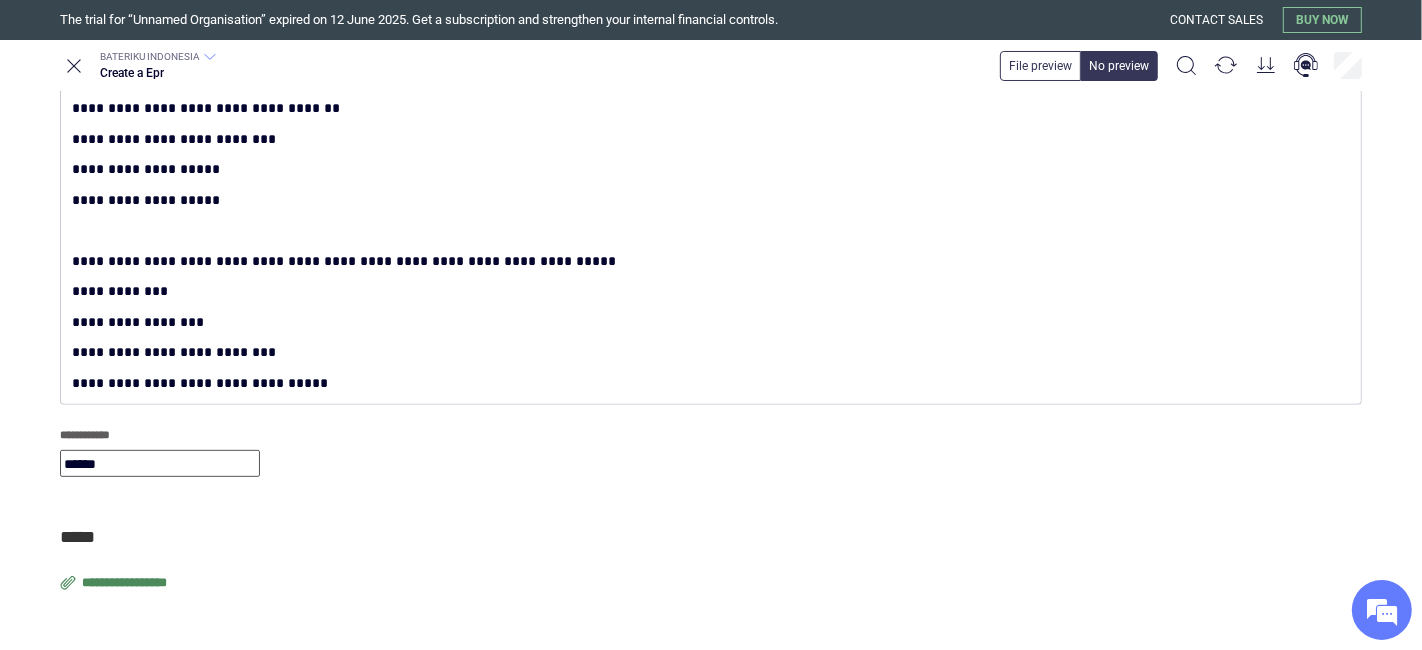 click on "**********" at bounding box center [126, 583] 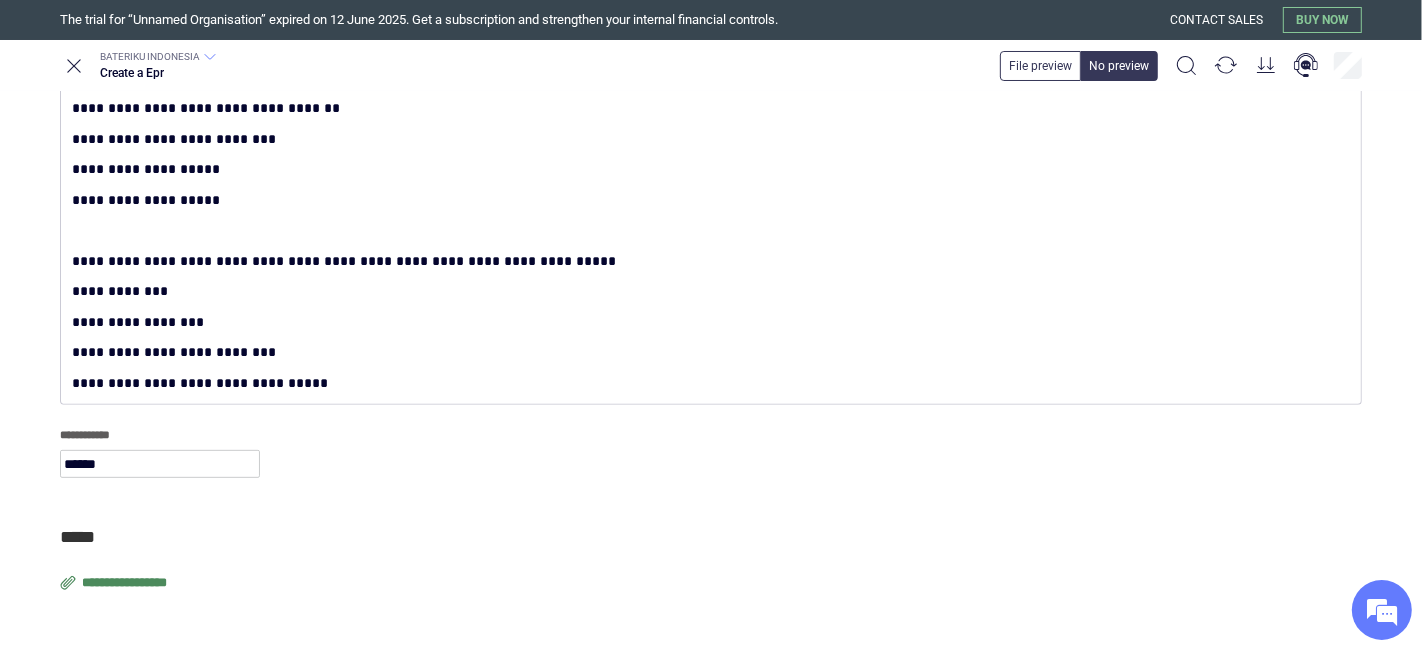 type on "**********" 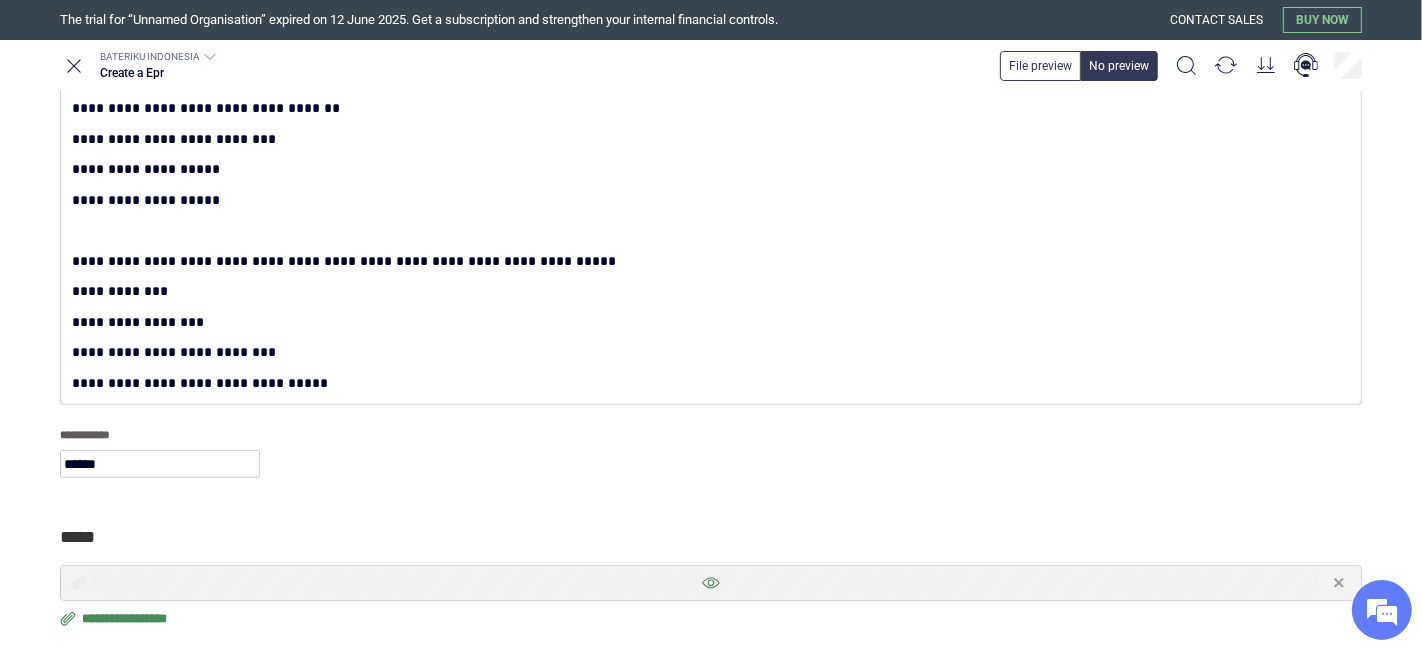click at bounding box center [711, 583] 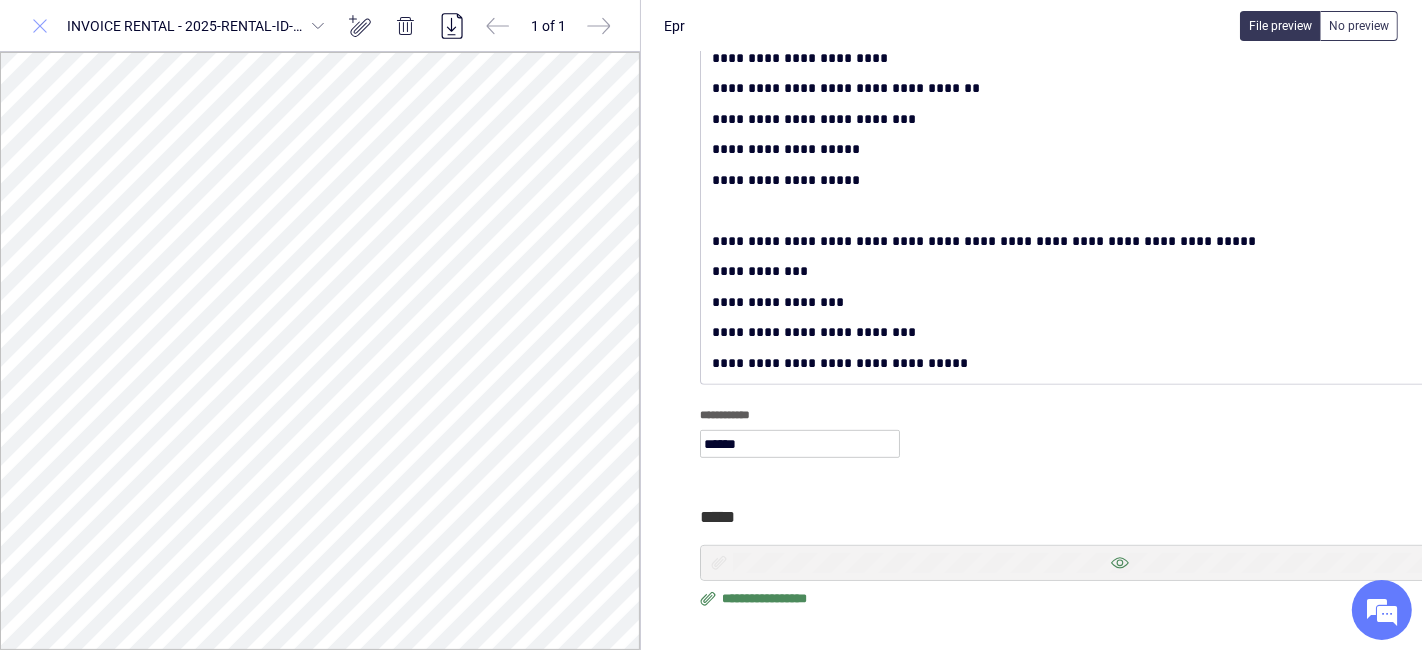click at bounding box center [40, 26] 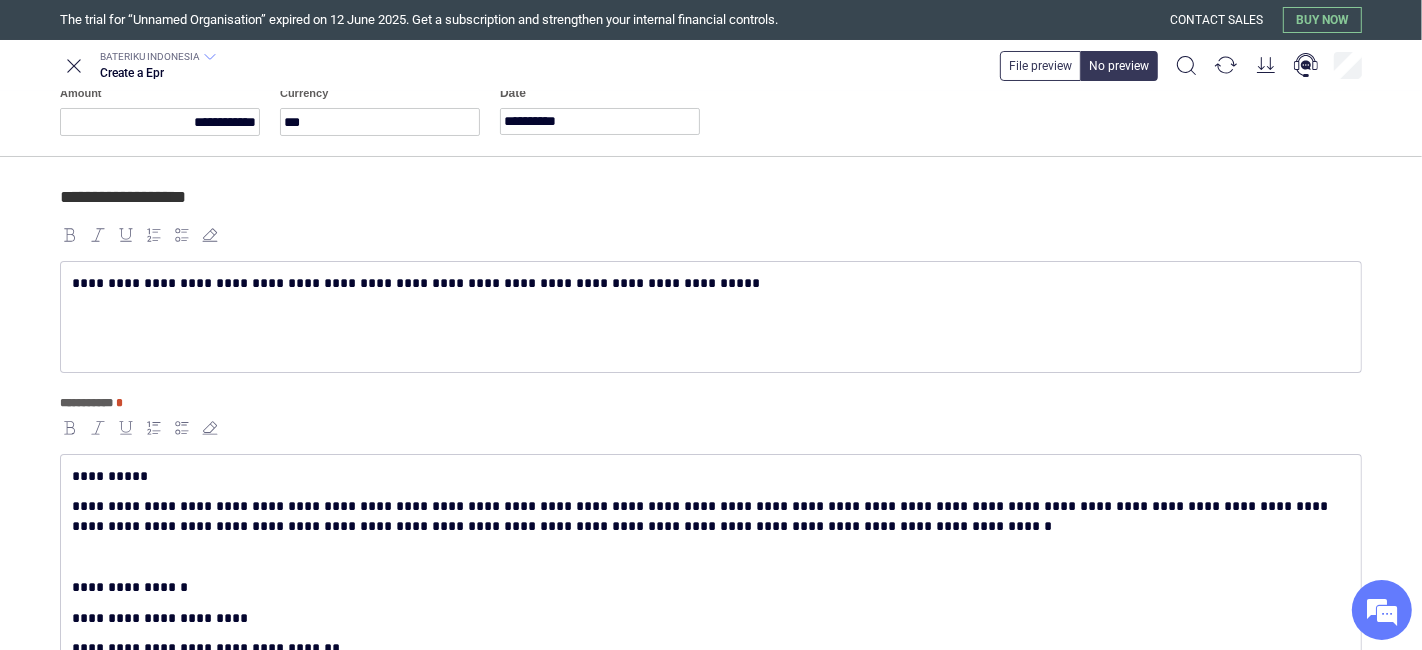 scroll, scrollTop: 0, scrollLeft: 0, axis: both 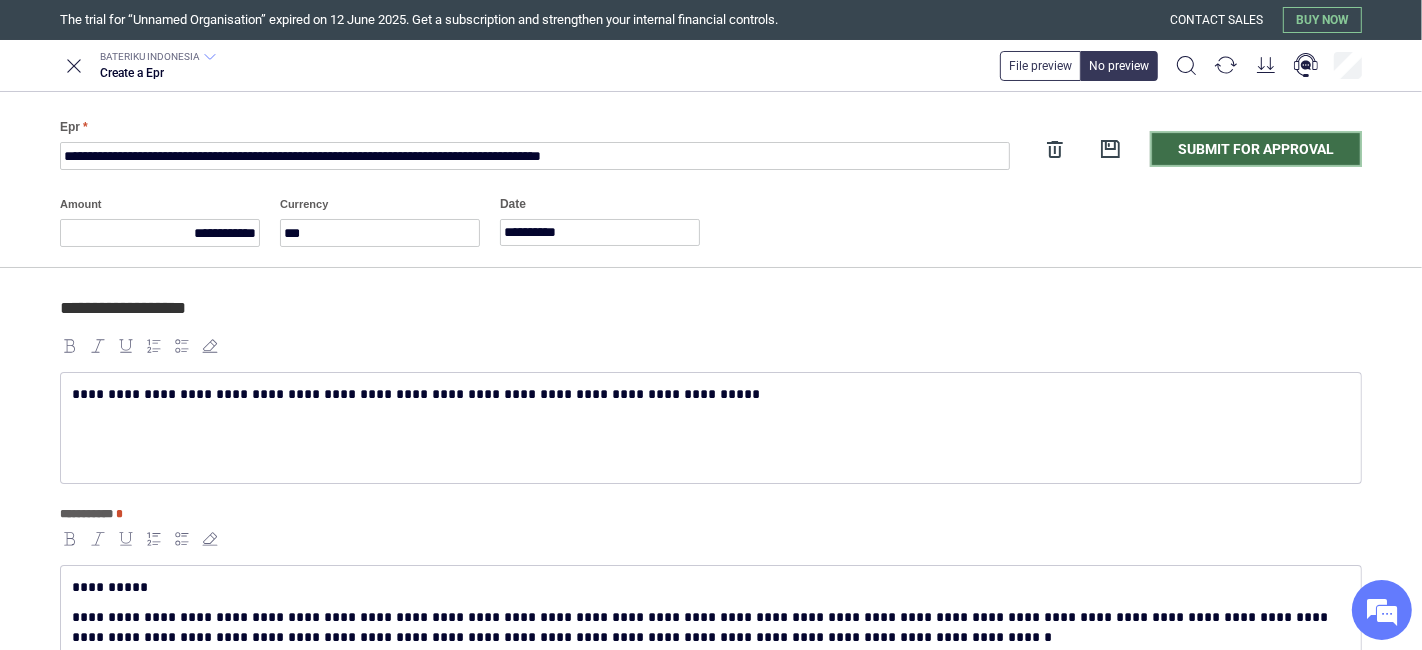 click on "Submit for approval" at bounding box center [1256, 149] 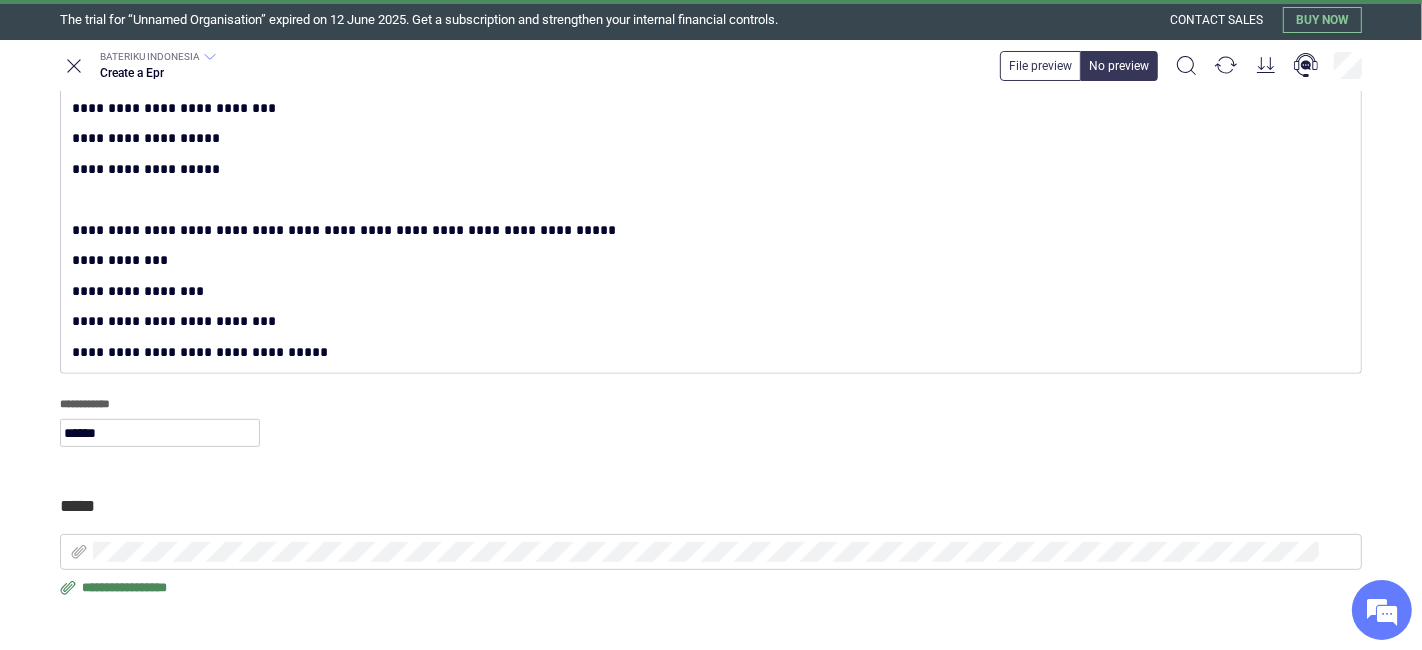 scroll, scrollTop: 686, scrollLeft: 0, axis: vertical 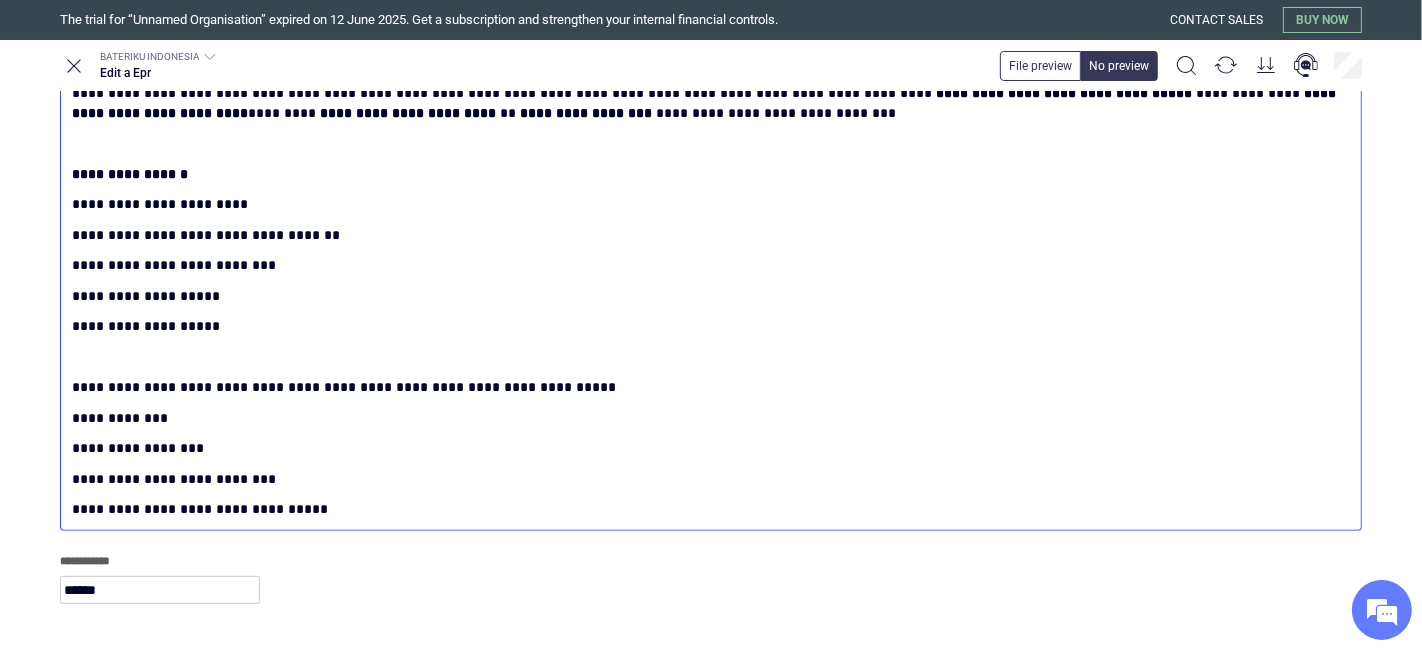 click at bounding box center (707, 357) 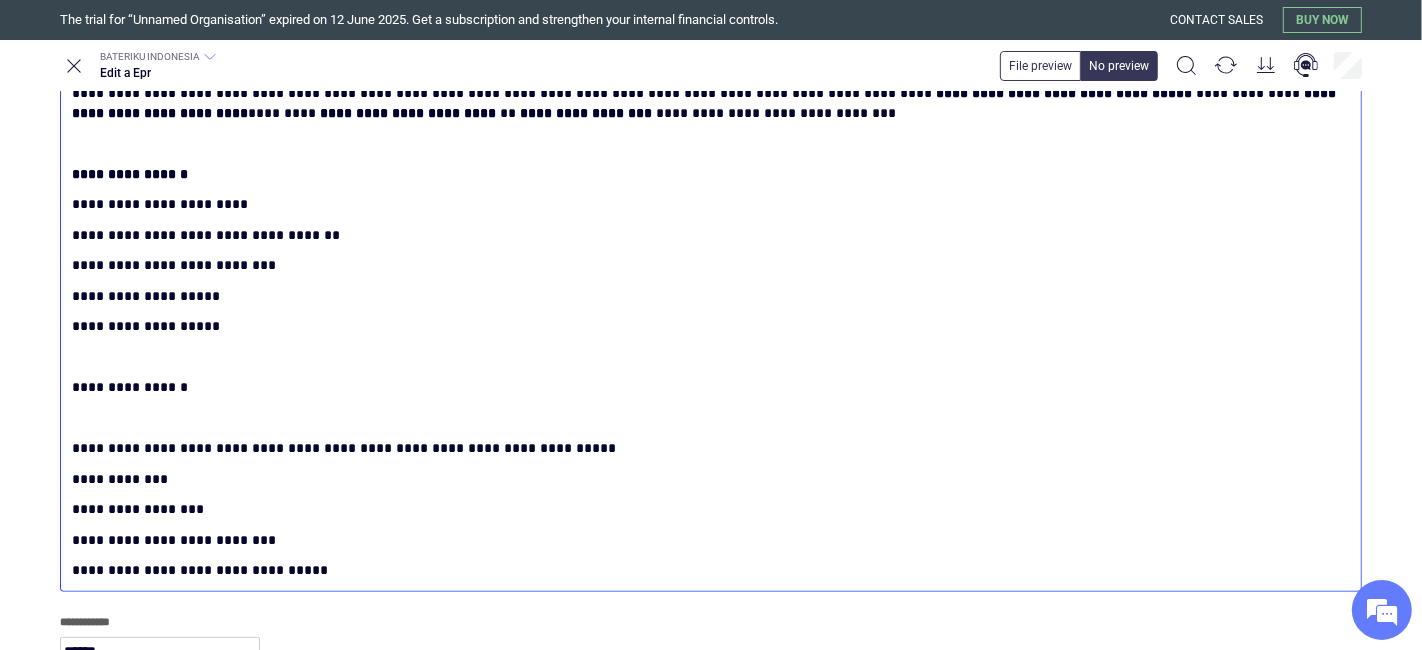 click on "**********" at bounding box center [707, 387] 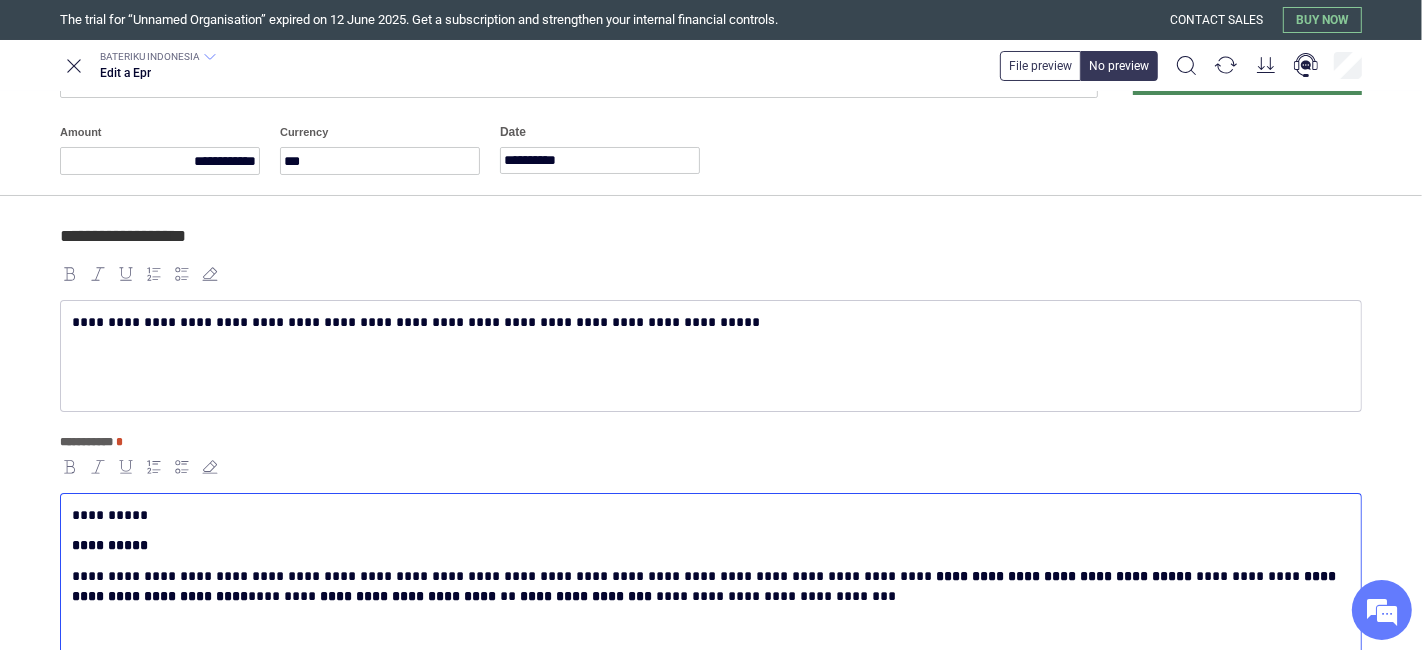 scroll, scrollTop: 0, scrollLeft: 0, axis: both 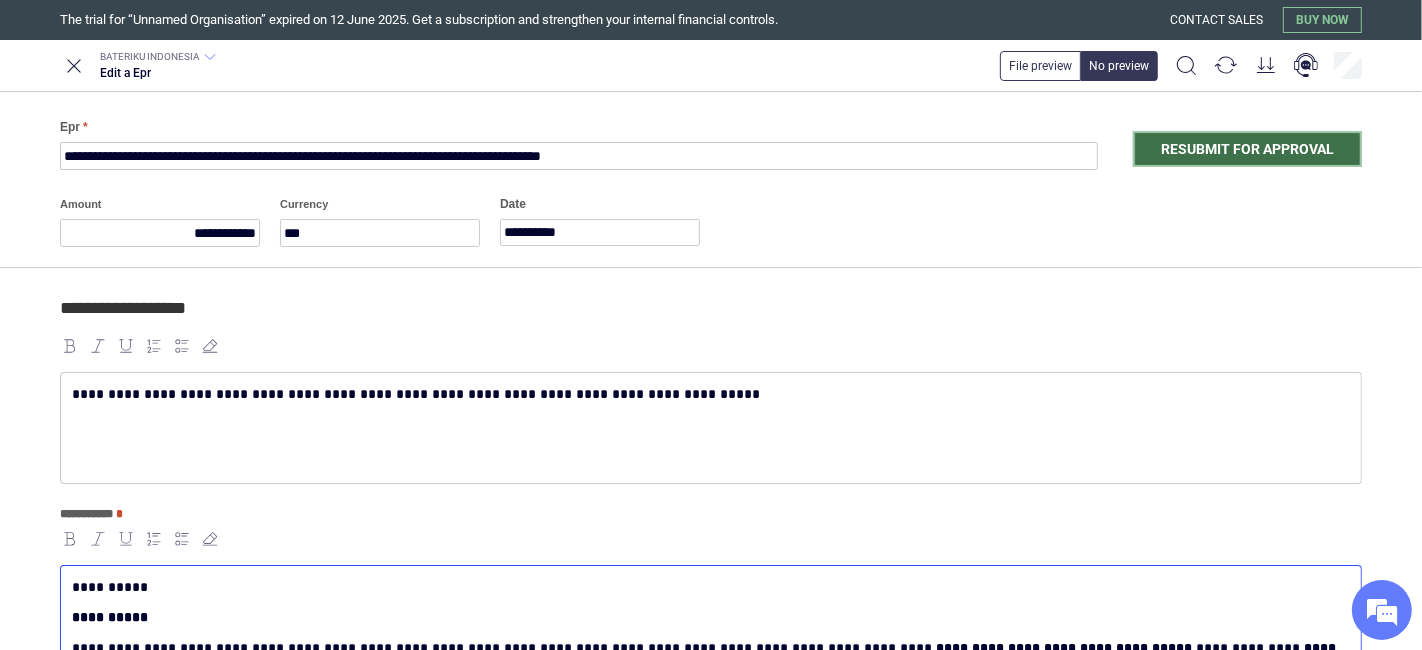 click on "Resubmit for approval" at bounding box center (1247, 149) 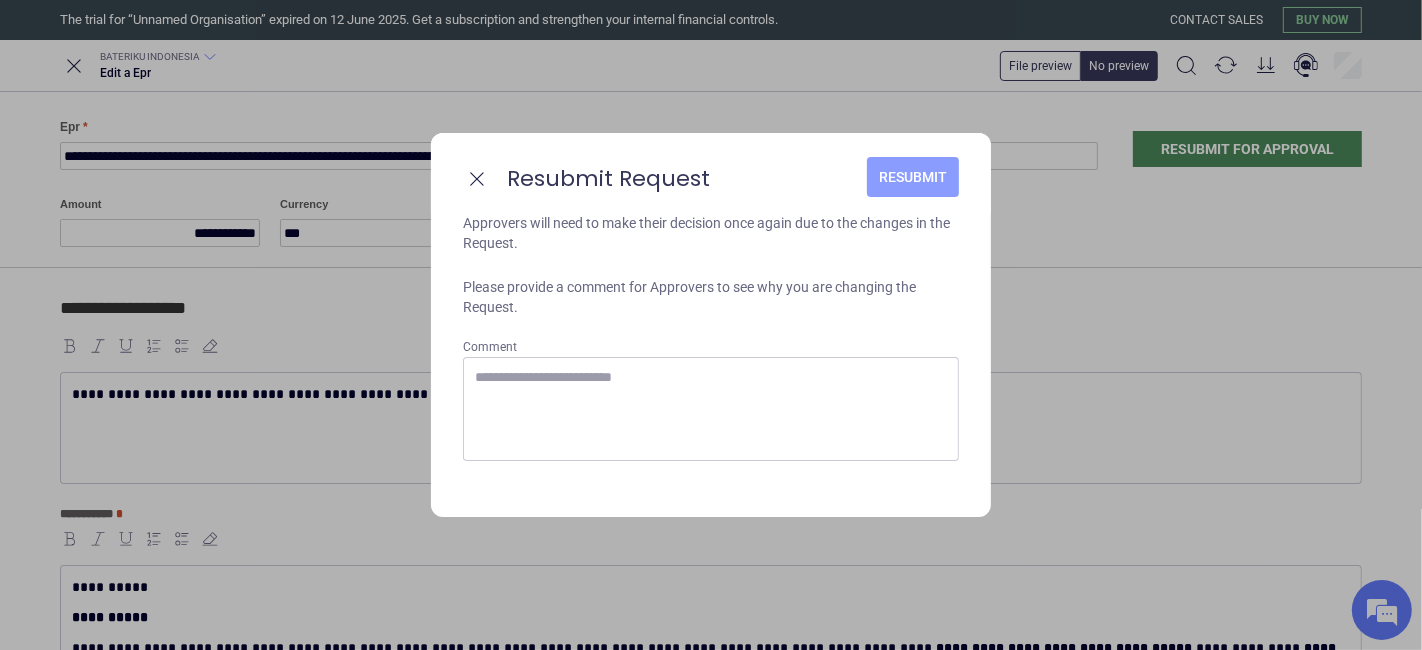 click on "Resubmit" at bounding box center (913, 177) 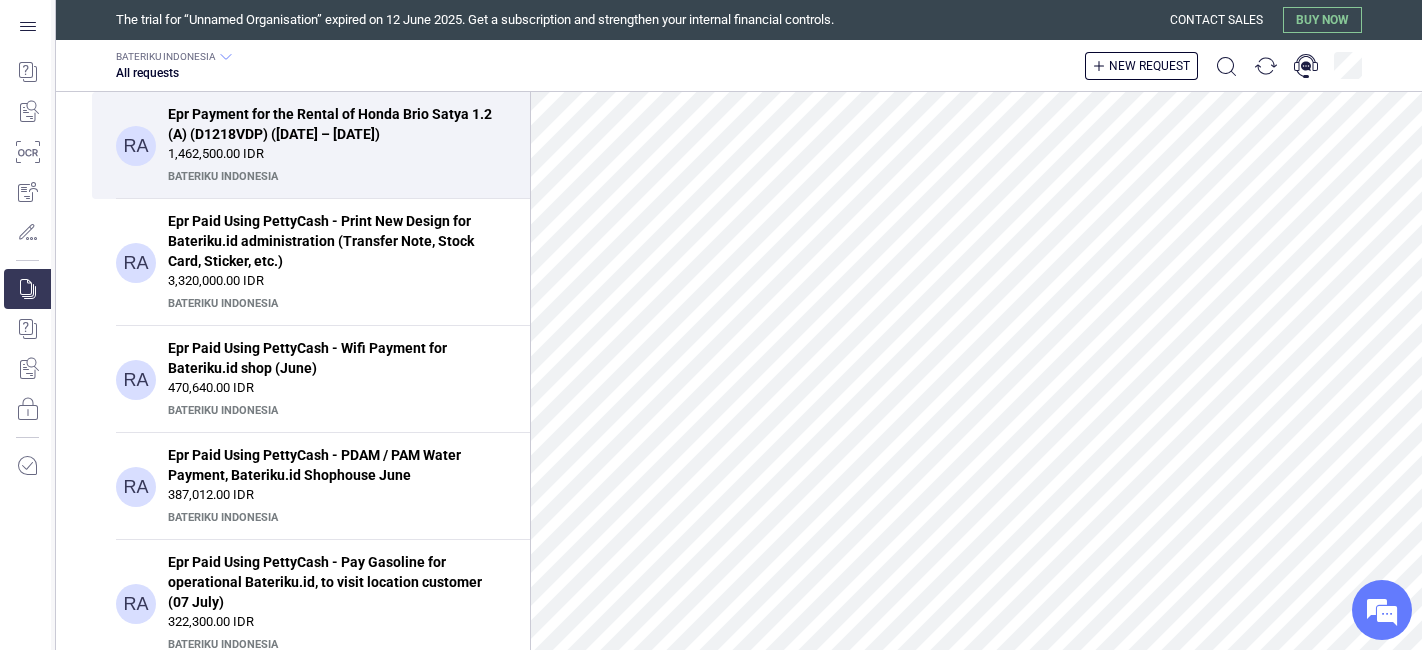 scroll, scrollTop: 0, scrollLeft: 0, axis: both 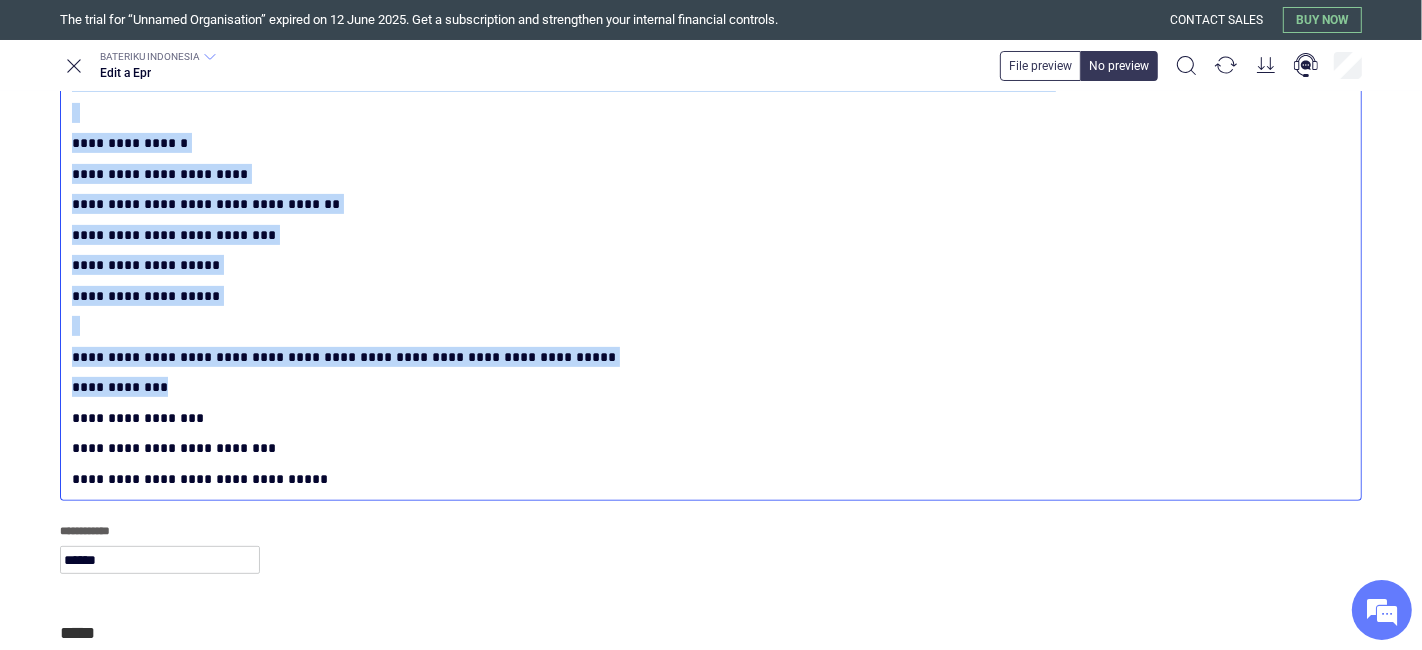 drag, startPoint x: 71, startPoint y: 280, endPoint x: 414, endPoint y: 386, distance: 359.00558 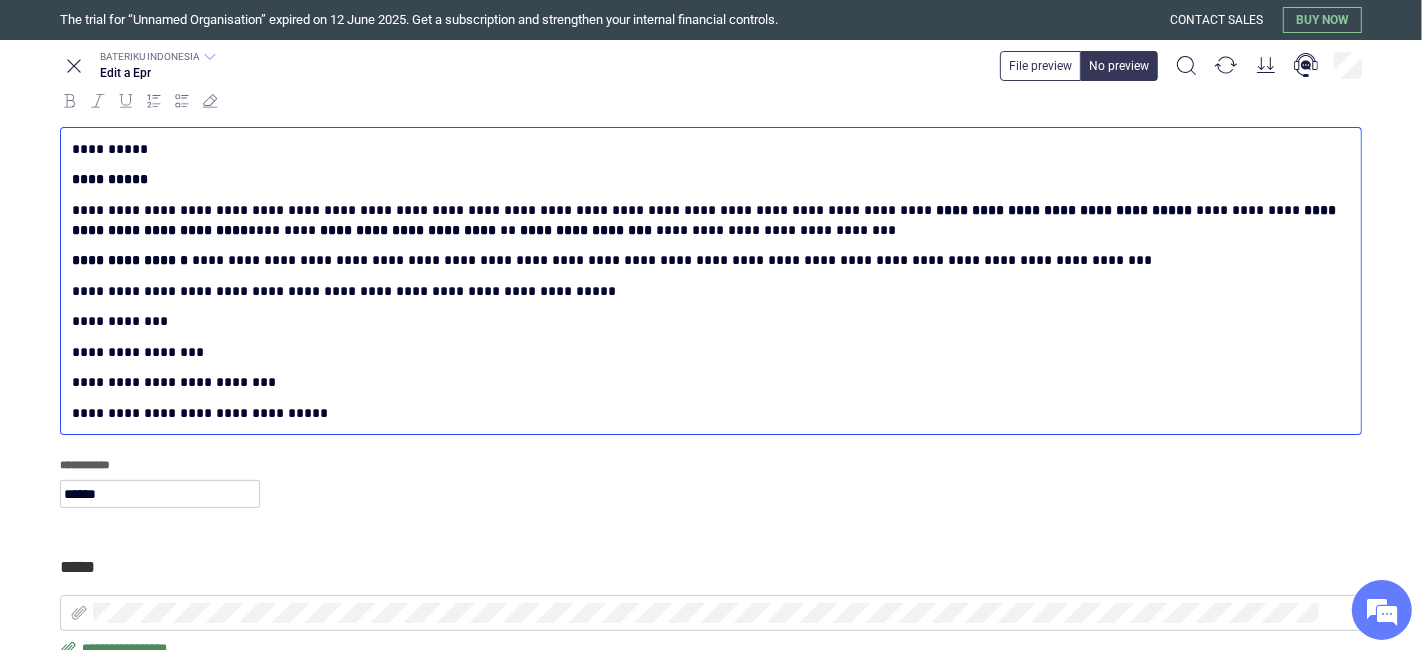 scroll, scrollTop: 392, scrollLeft: 0, axis: vertical 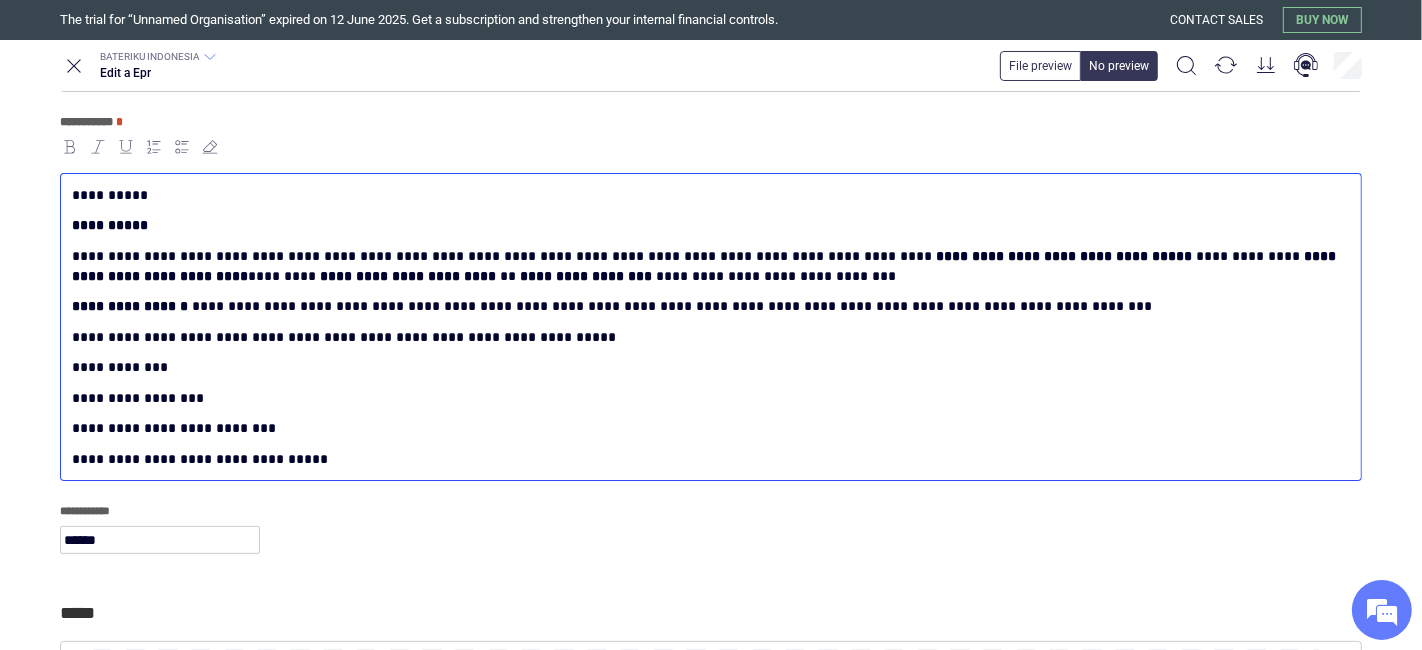 click on "**********" at bounding box center (707, 306) 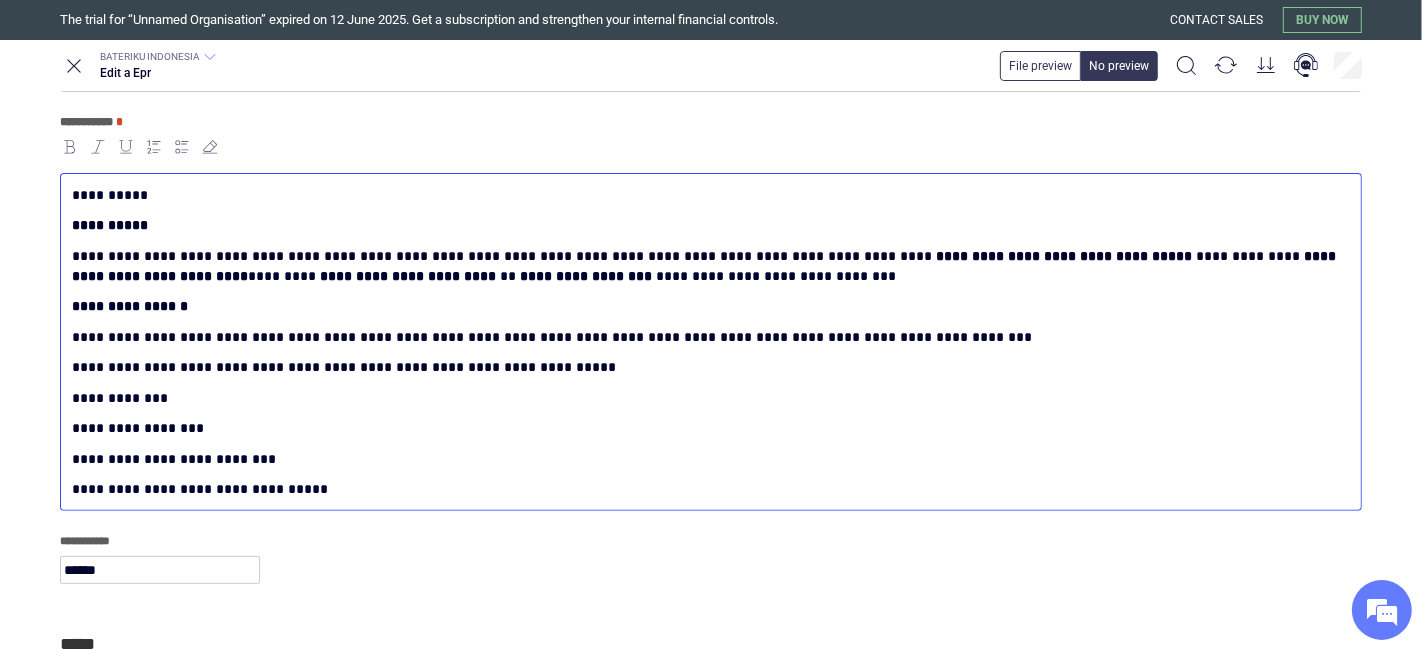 click on "**********" at bounding box center (707, 337) 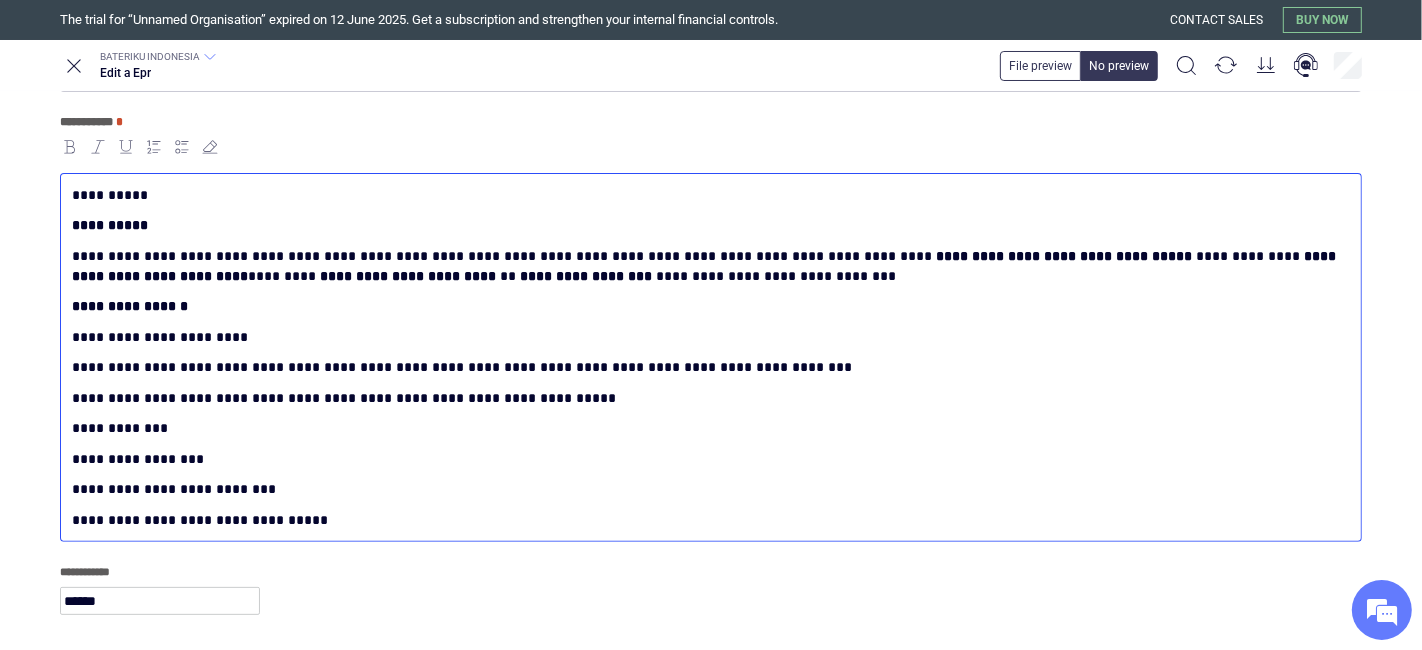 click on "**********" at bounding box center [707, 367] 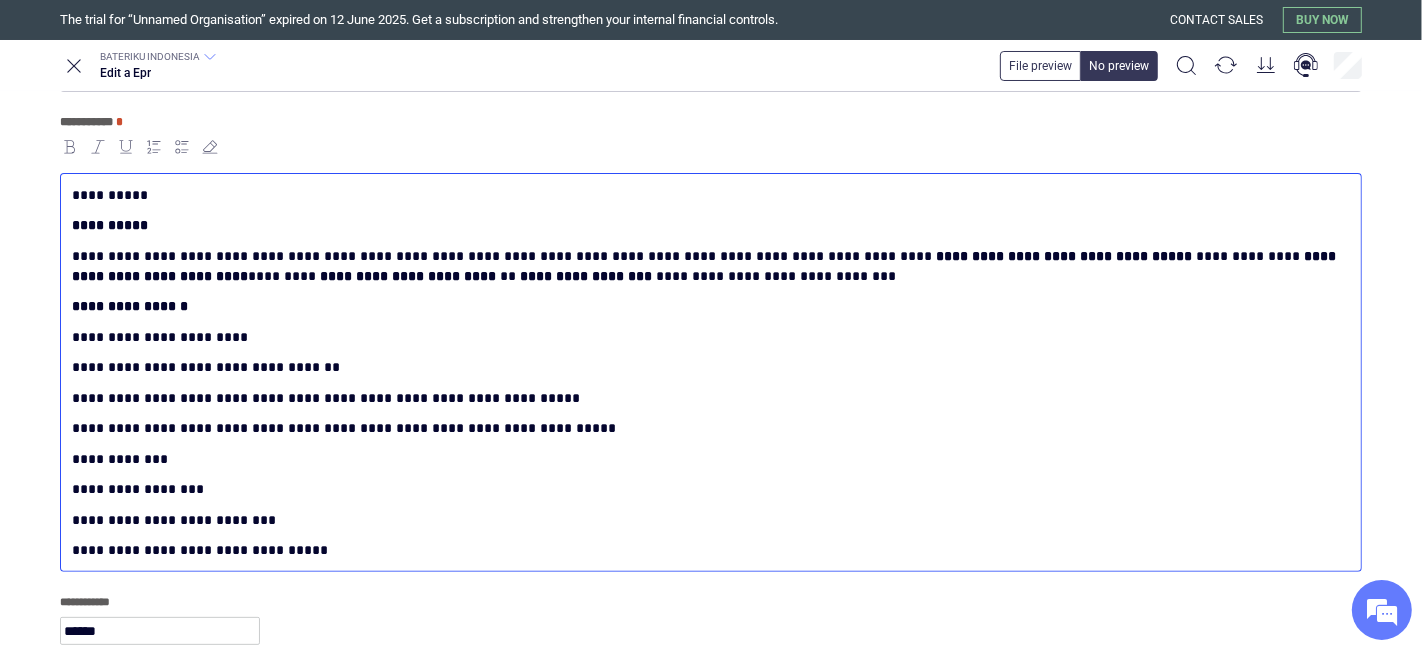 click on "**********" at bounding box center (707, 398) 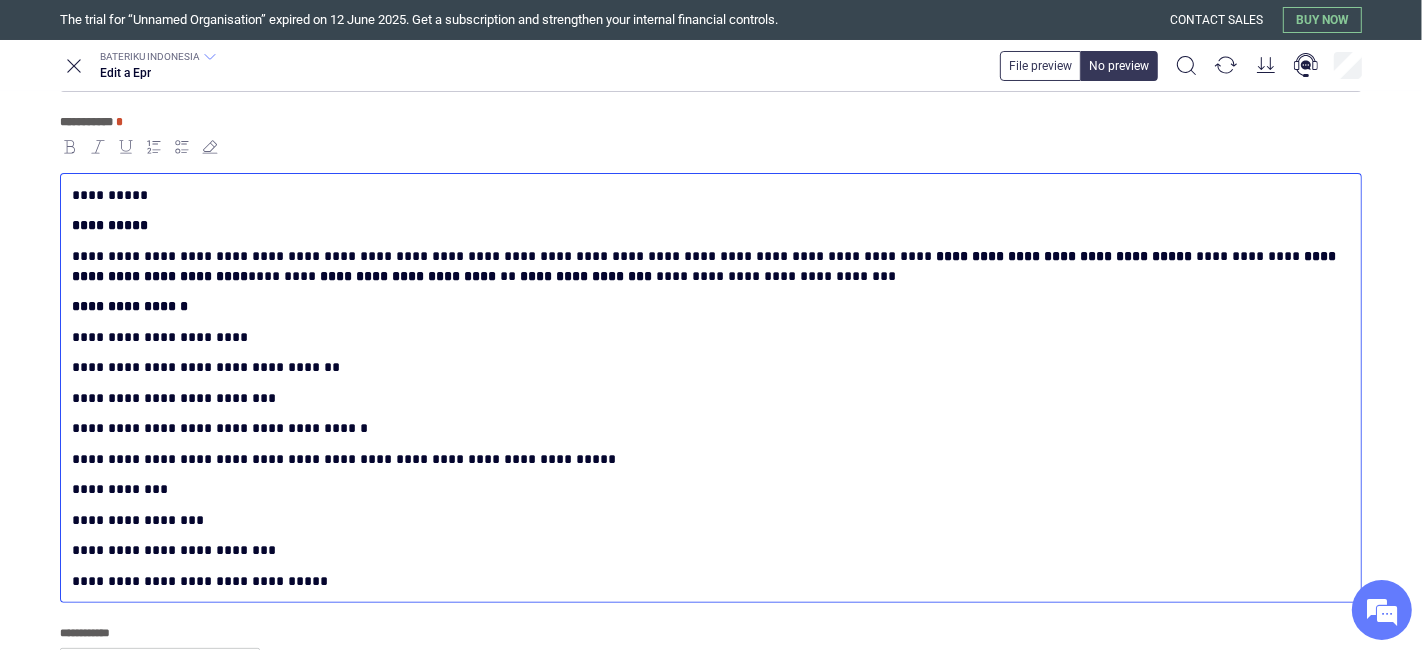 click on "**********" at bounding box center (707, 428) 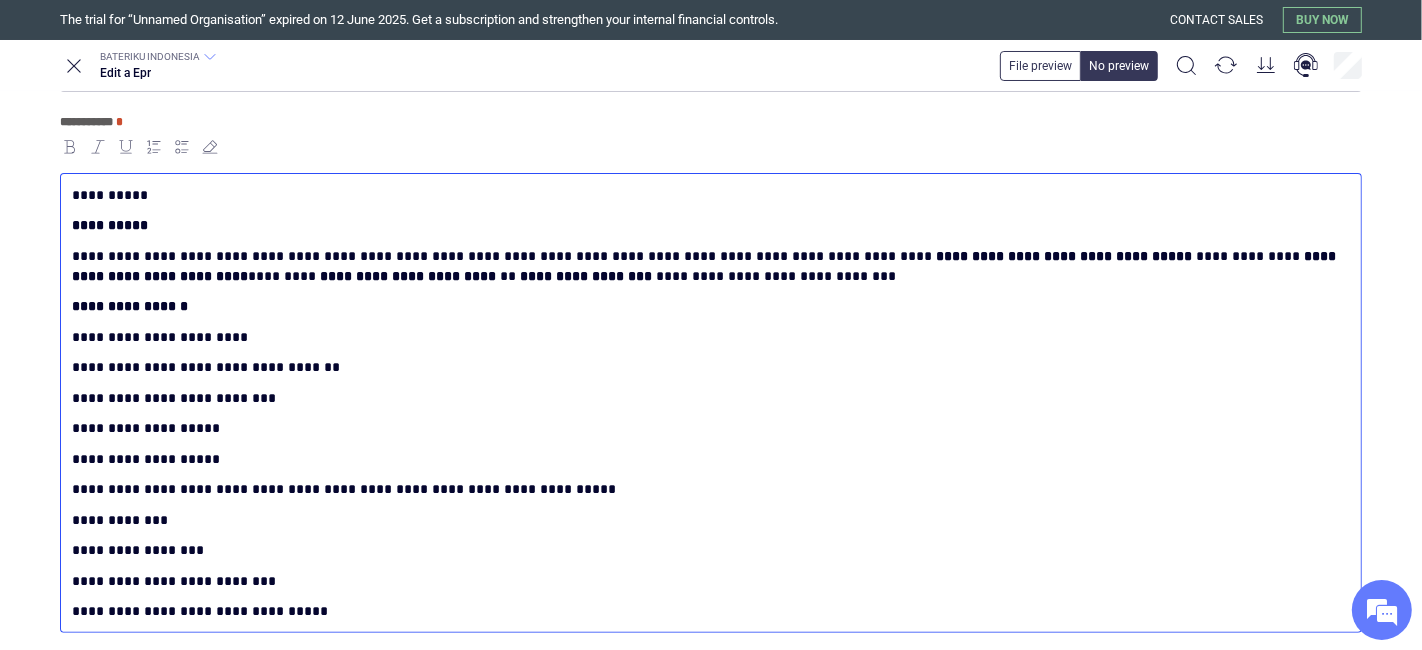 click on "**********" at bounding box center (707, 459) 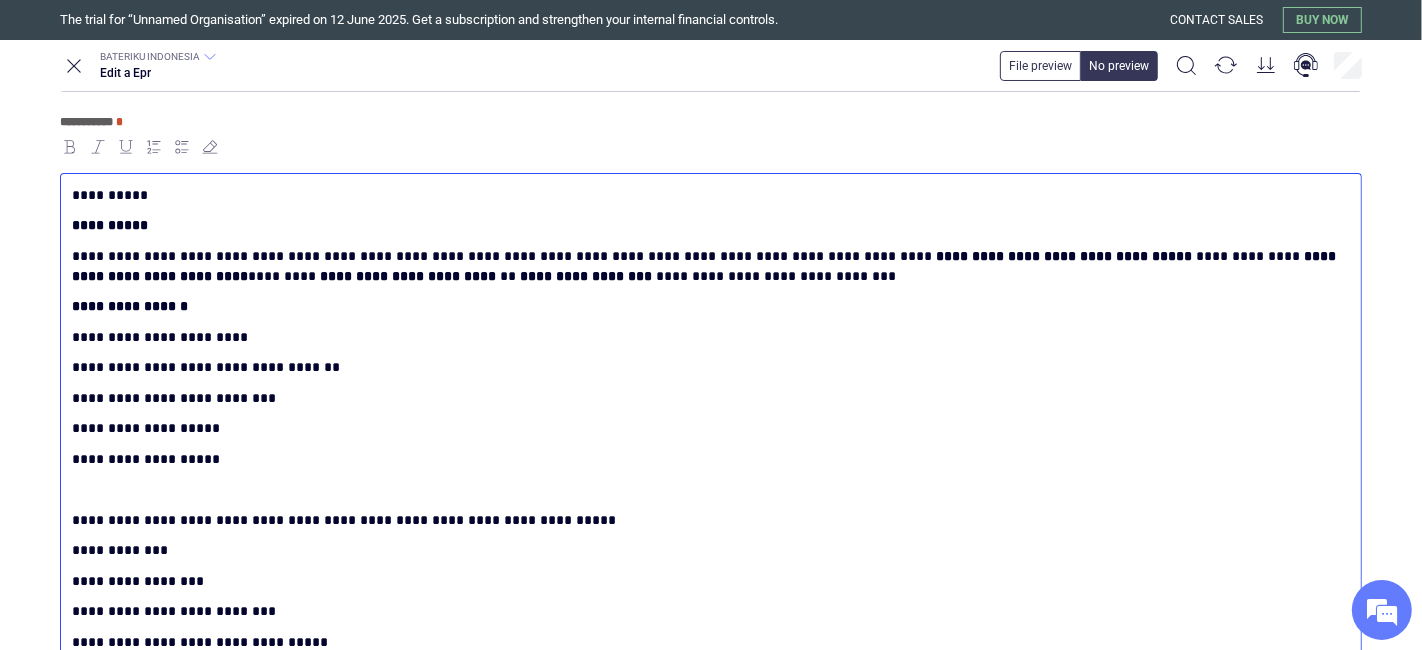 click on "**********" at bounding box center (711, 418) 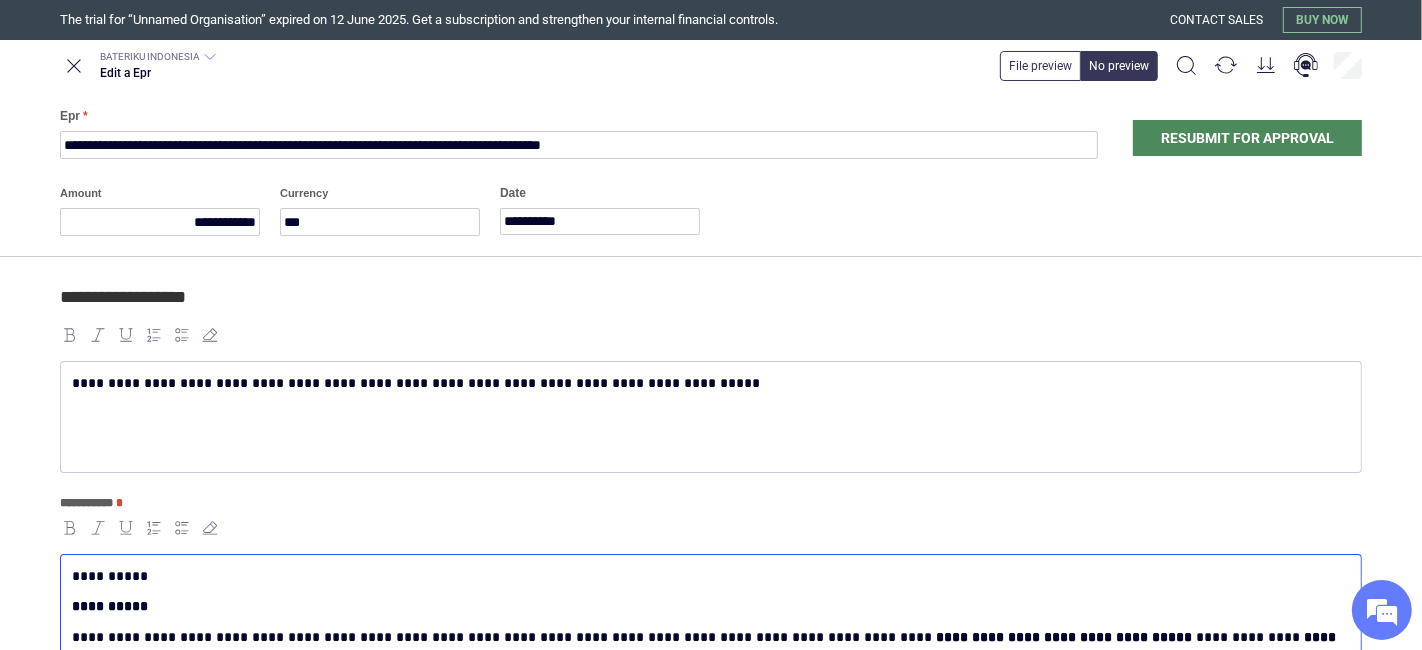 scroll, scrollTop: 0, scrollLeft: 0, axis: both 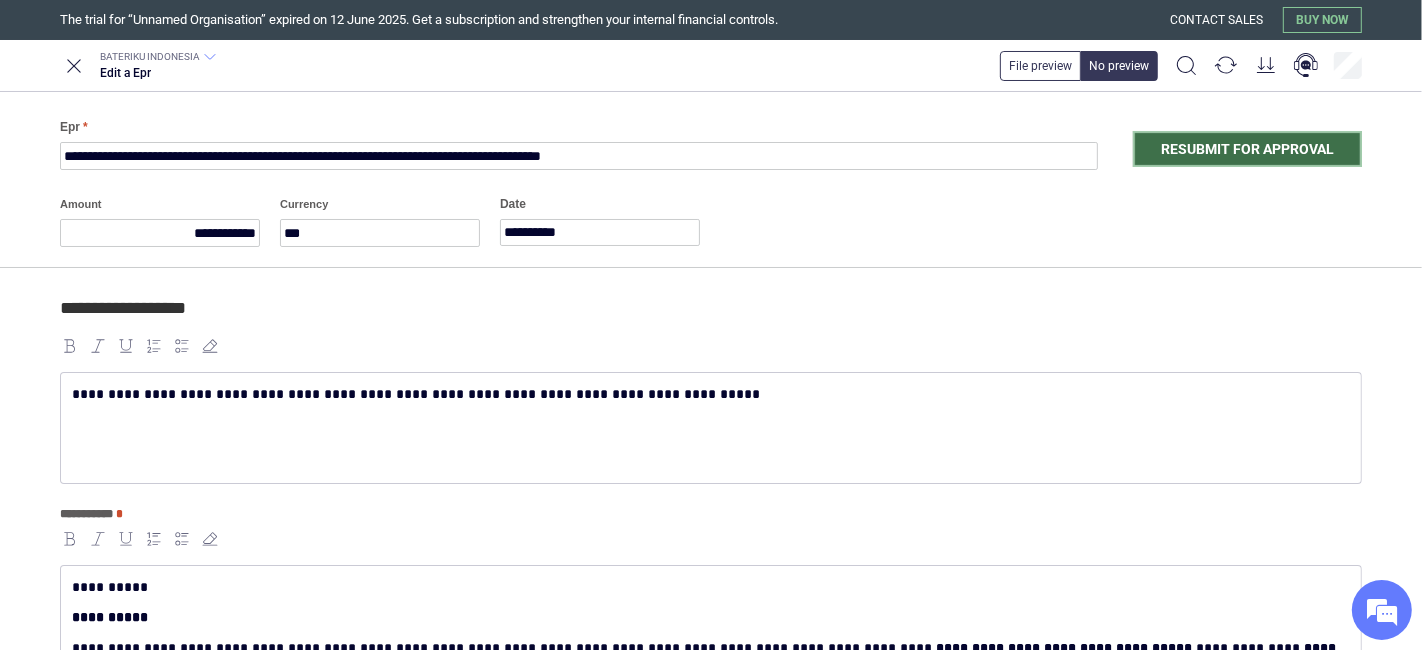click on "Resubmit for approval" at bounding box center (1247, 149) 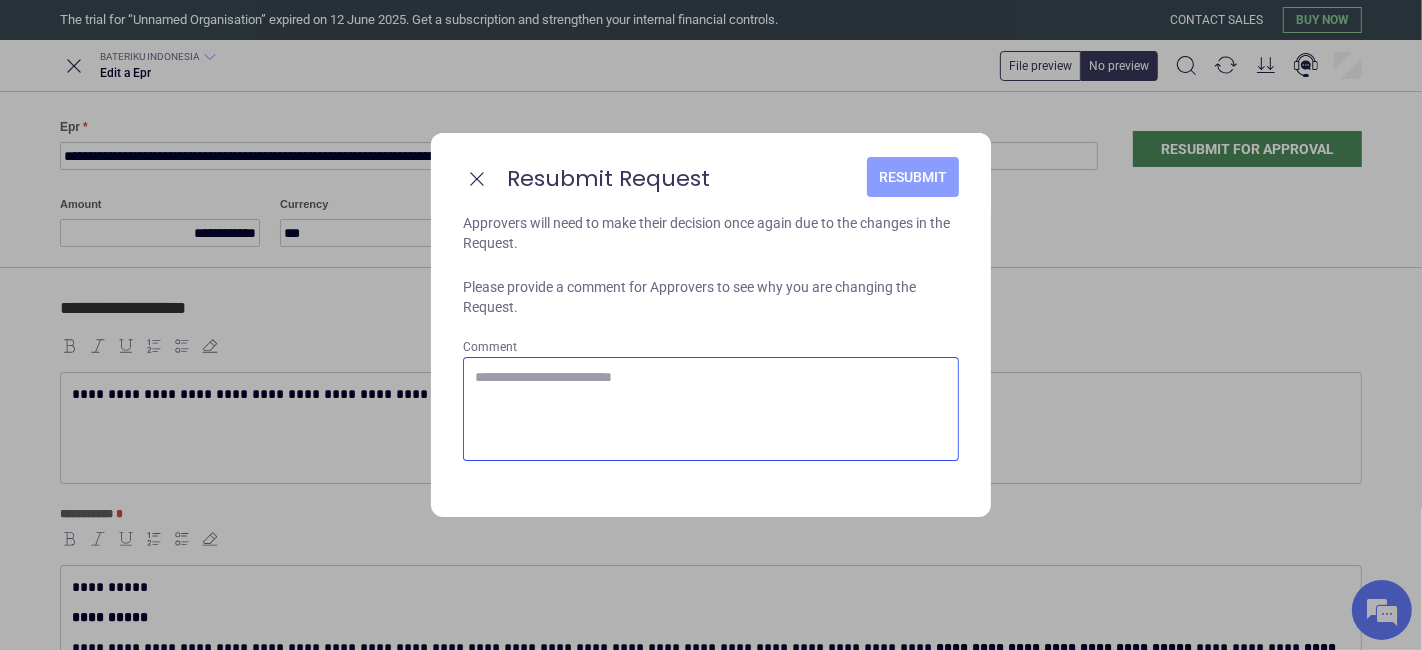 click on "Resubmit" at bounding box center (913, 177) 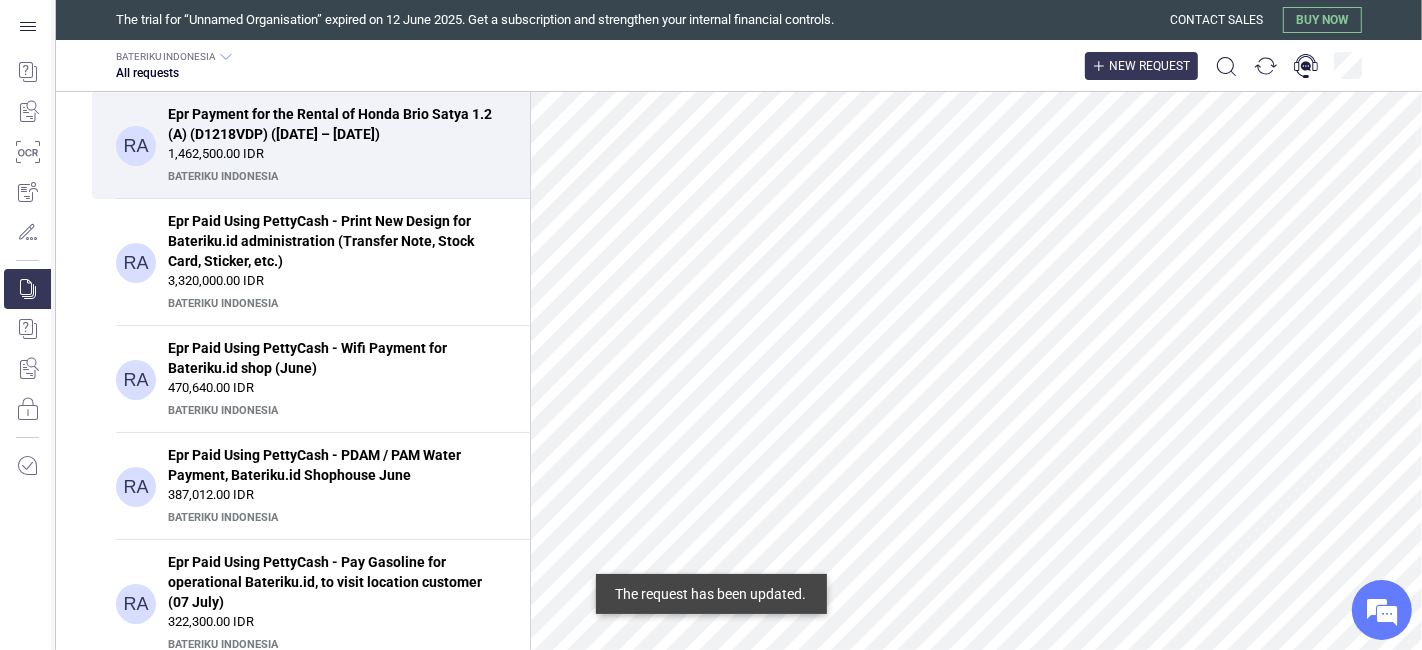 click on "New request" at bounding box center [1149, 66] 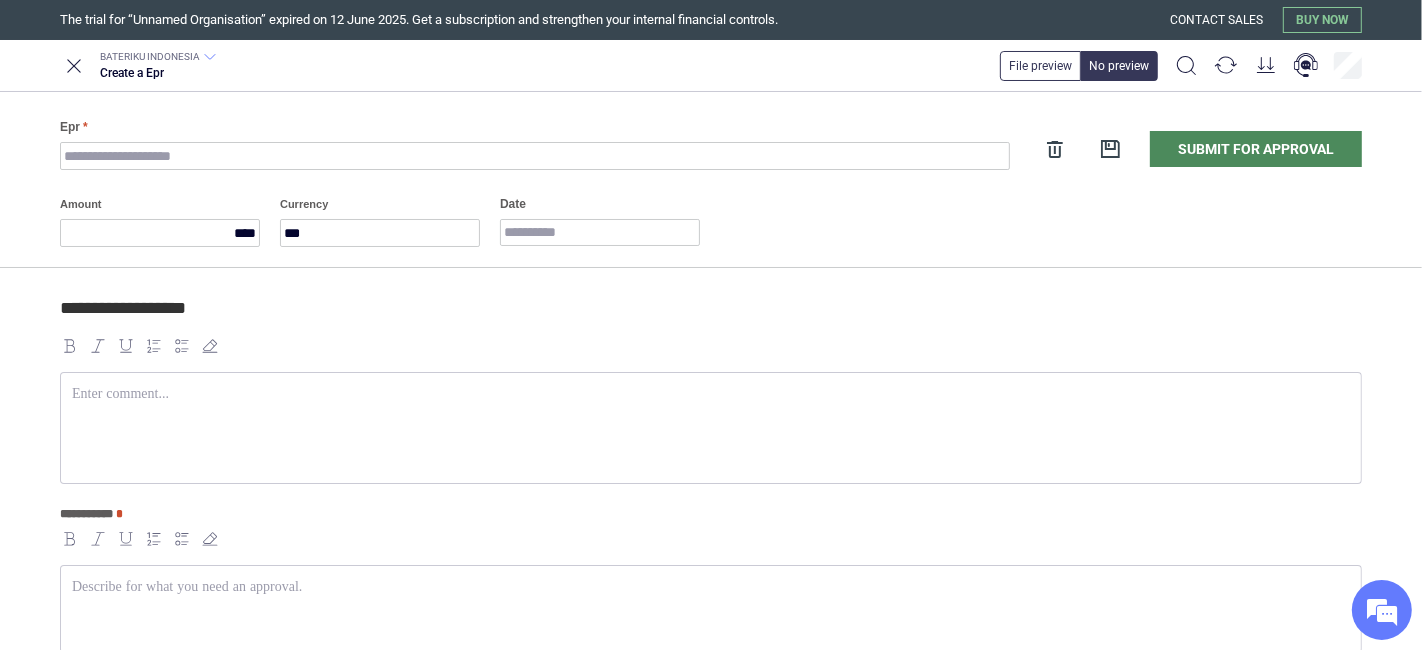 click at bounding box center [711, 428] 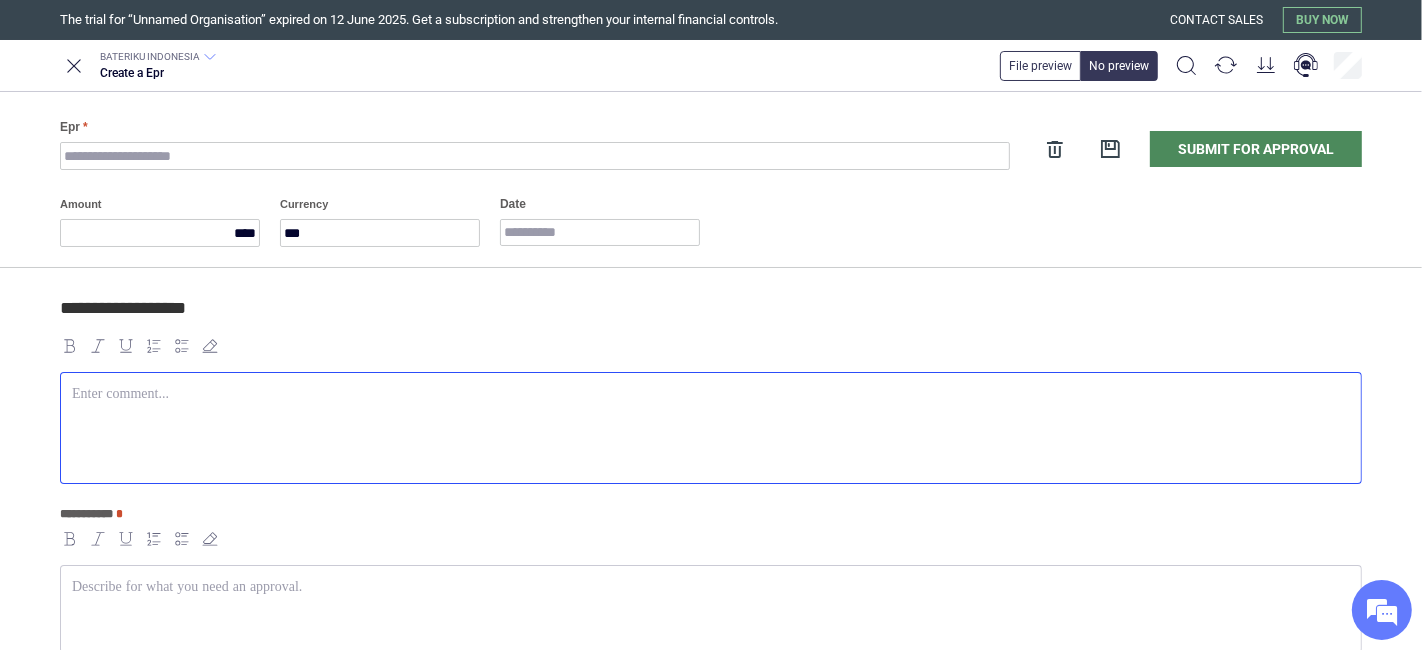scroll, scrollTop: 142, scrollLeft: 0, axis: vertical 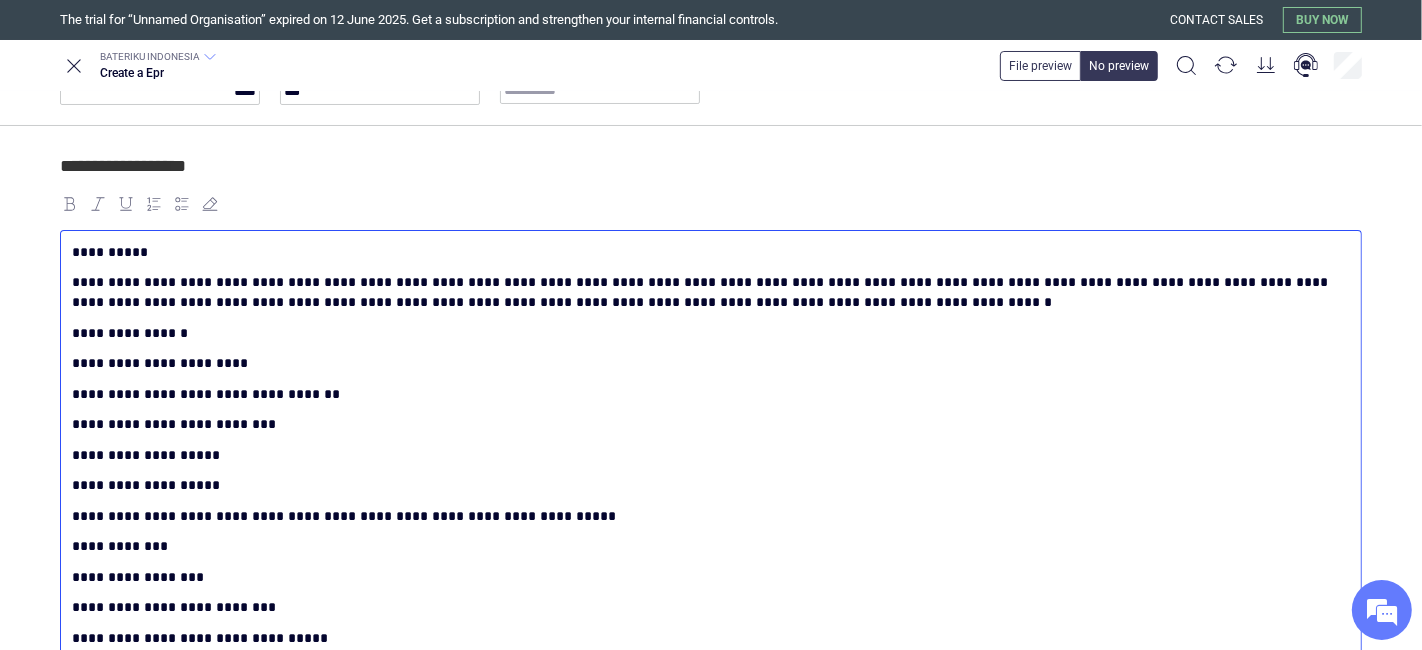 click on "**********" at bounding box center [707, 292] 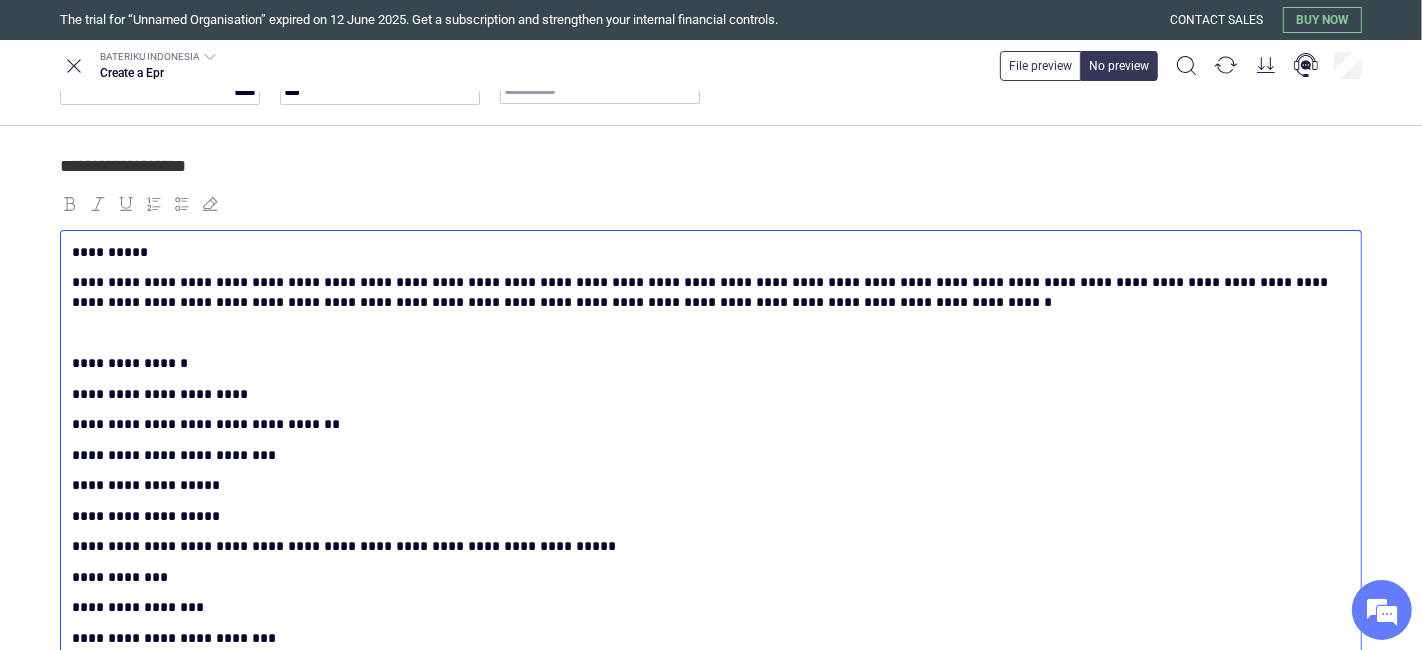 click on "**********" at bounding box center (711, 460) 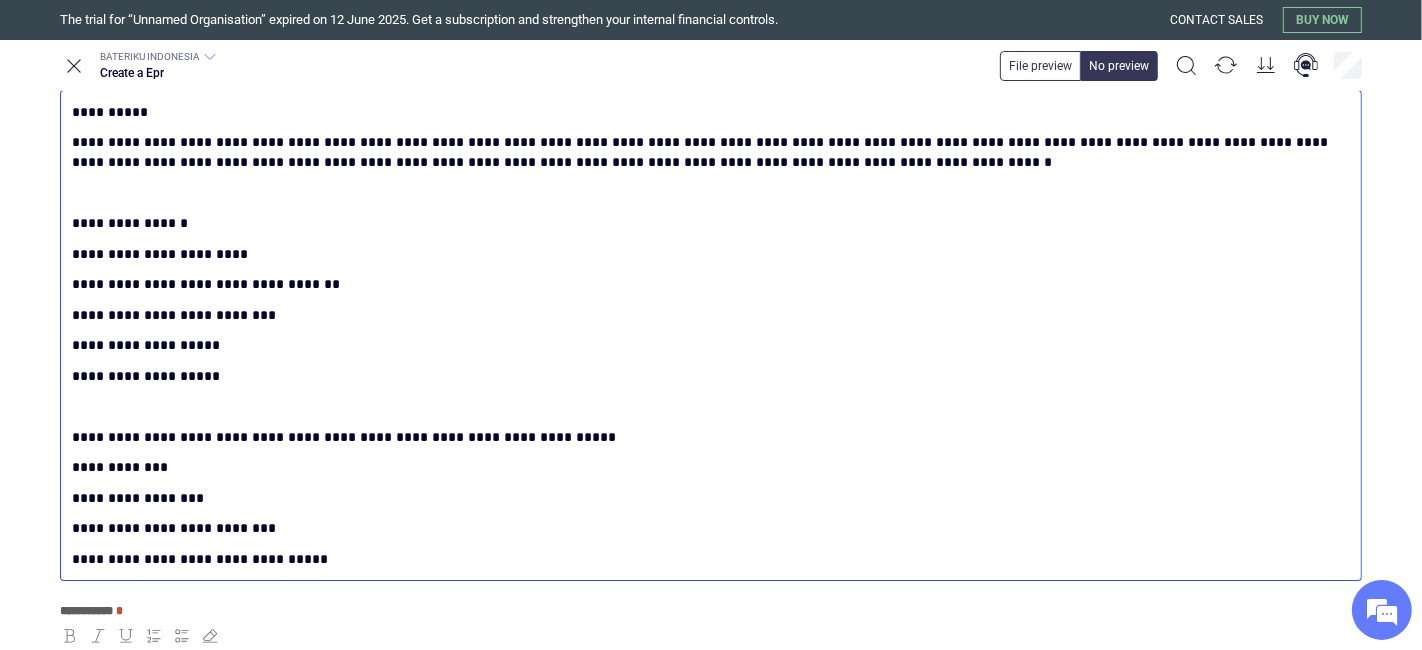 scroll, scrollTop: 364, scrollLeft: 0, axis: vertical 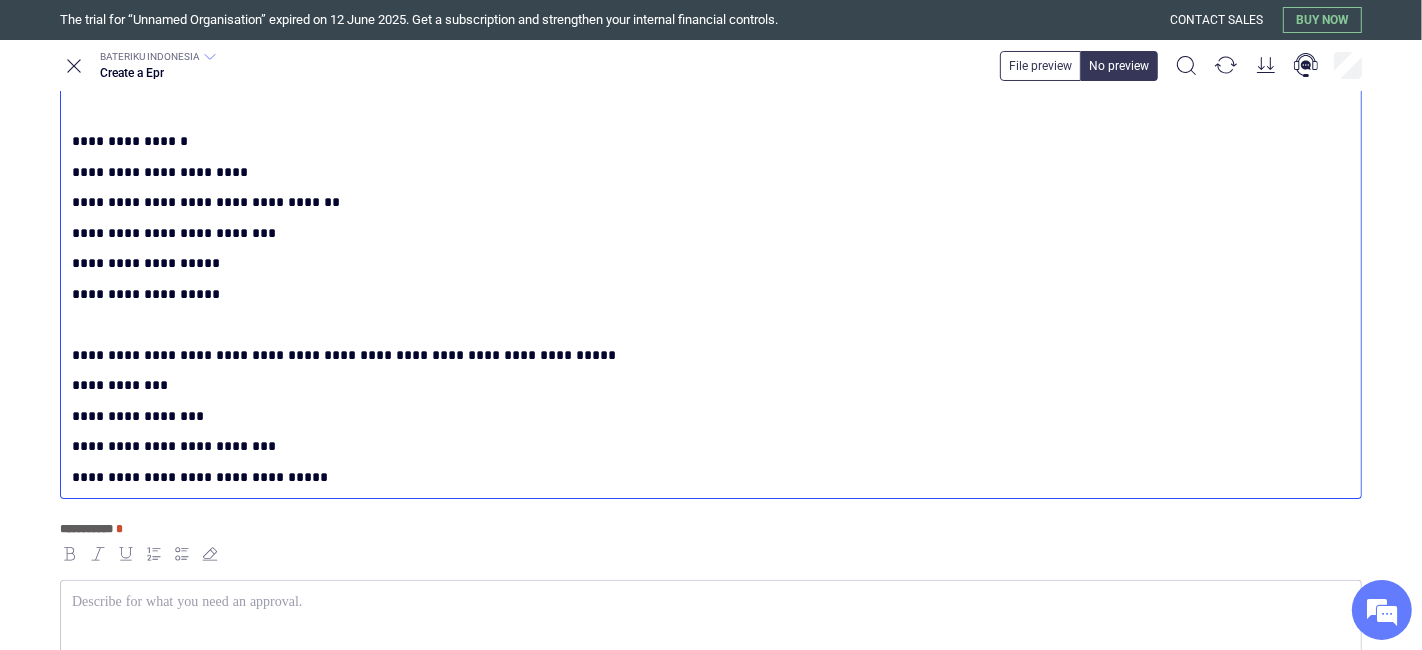 click on "**********" at bounding box center (707, 355) 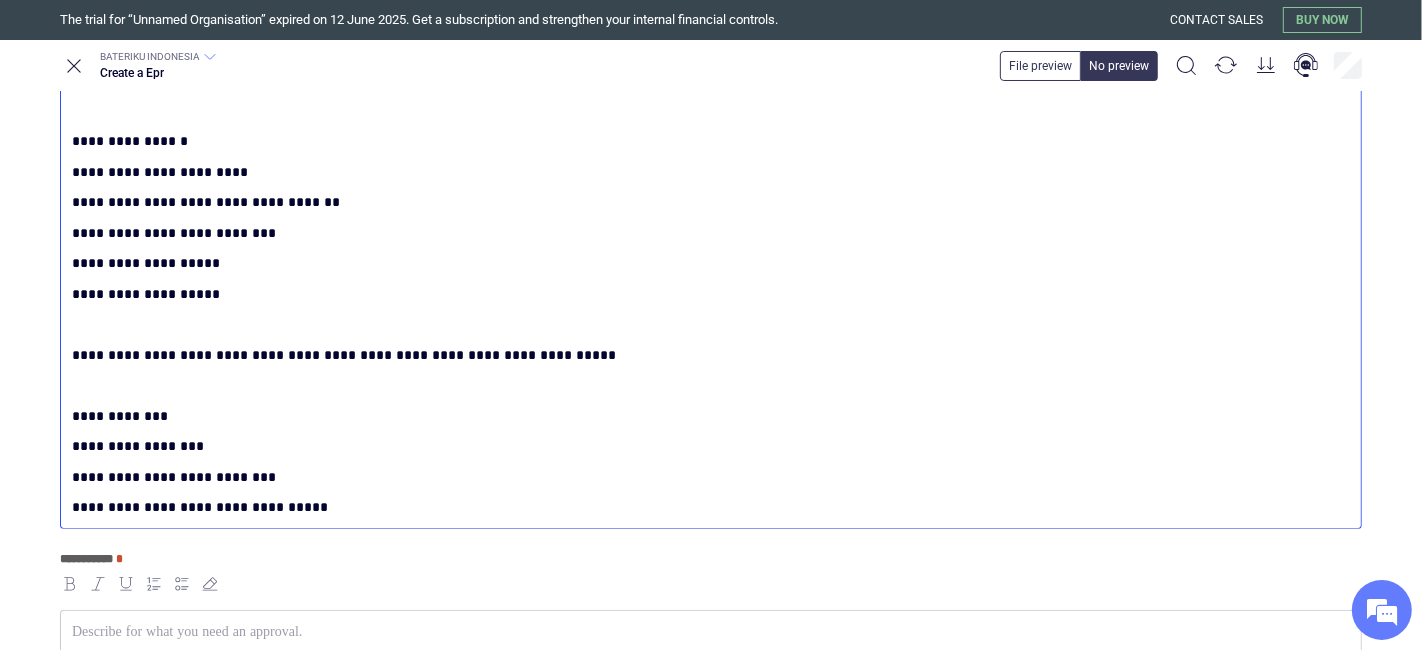 scroll, scrollTop: 31, scrollLeft: 0, axis: vertical 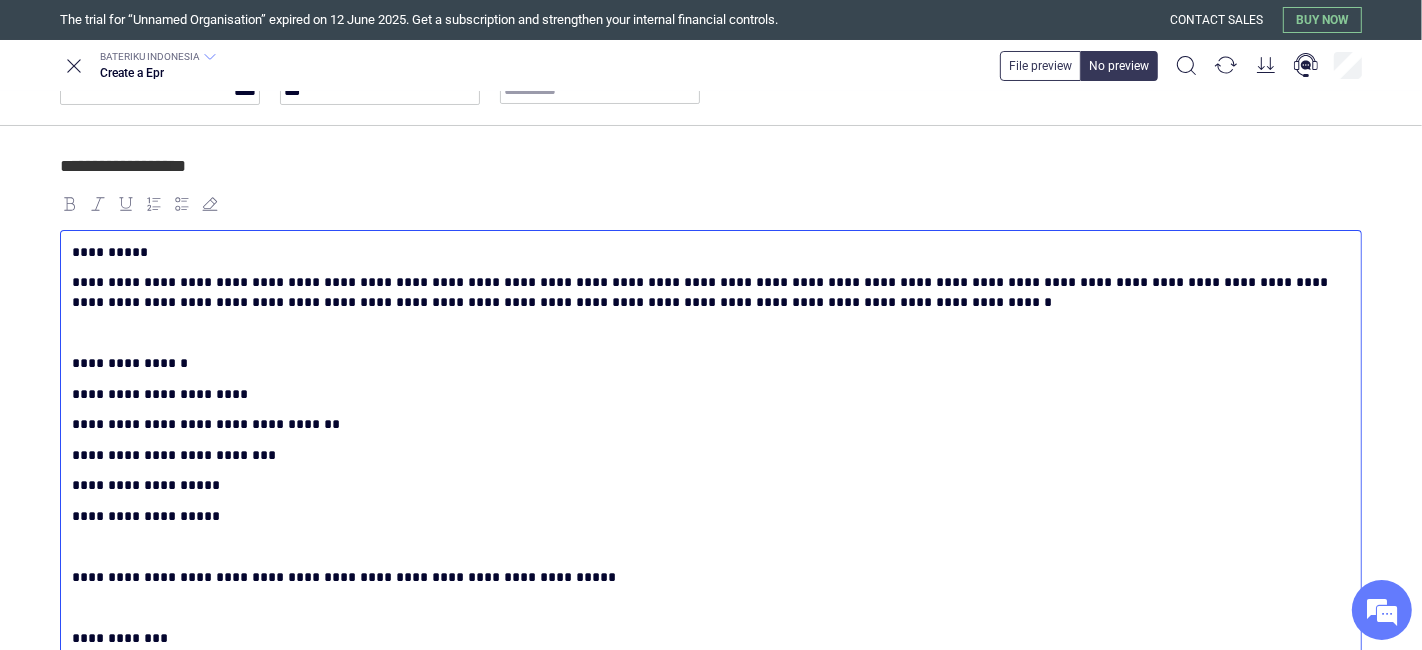 click on "**********" at bounding box center [707, 516] 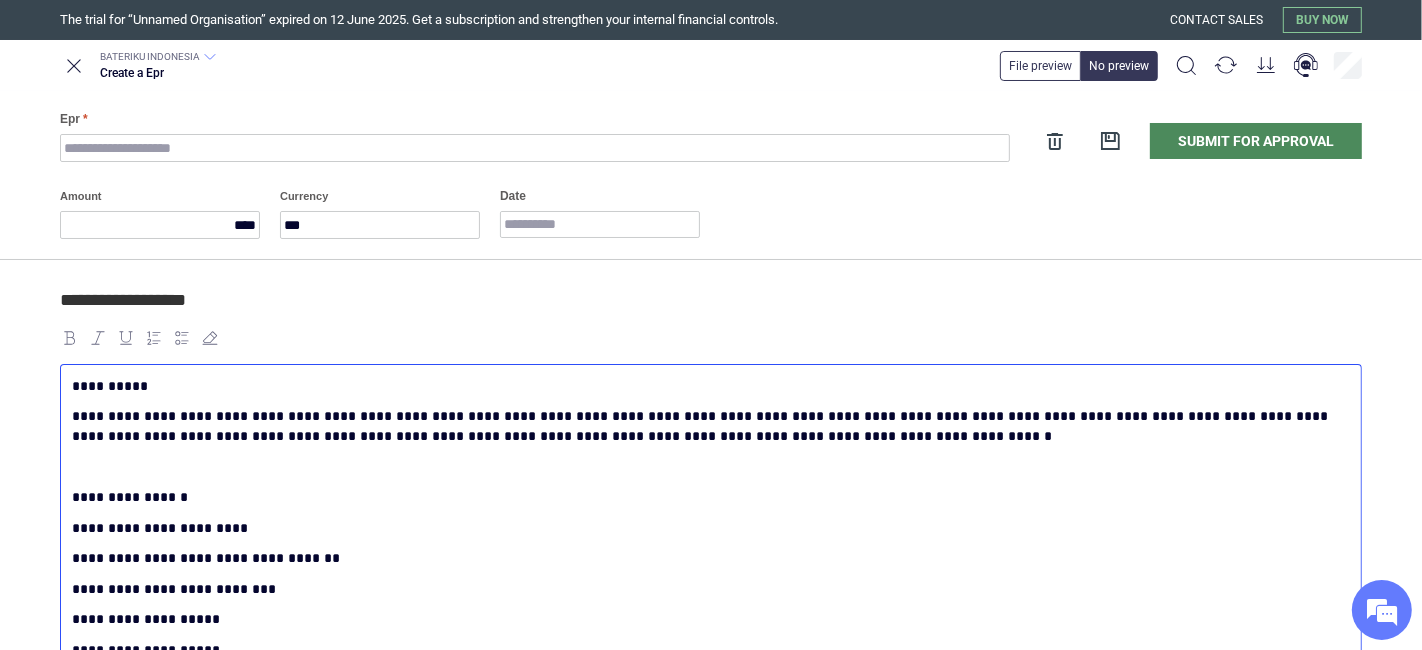 scroll, scrollTop: 0, scrollLeft: 0, axis: both 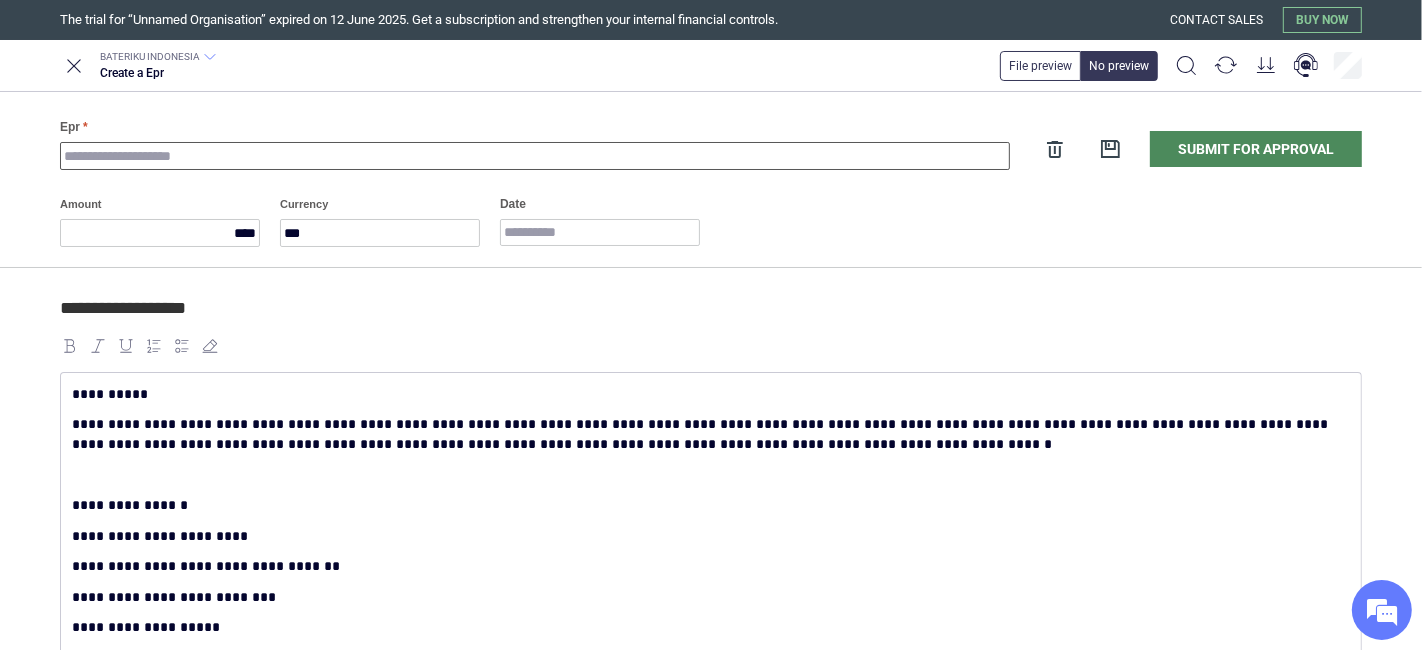 click on "Epr" at bounding box center [535, 156] 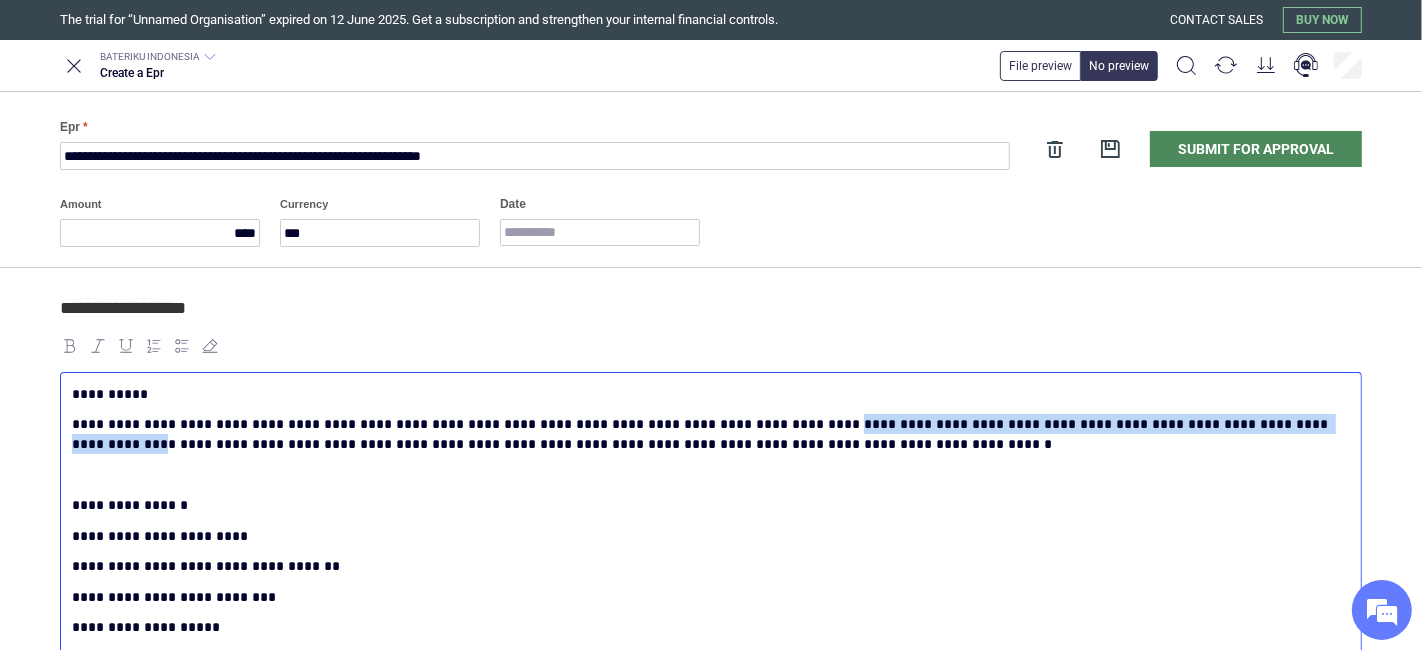 drag, startPoint x: 752, startPoint y: 420, endPoint x: 1262, endPoint y: 422, distance: 510.00394 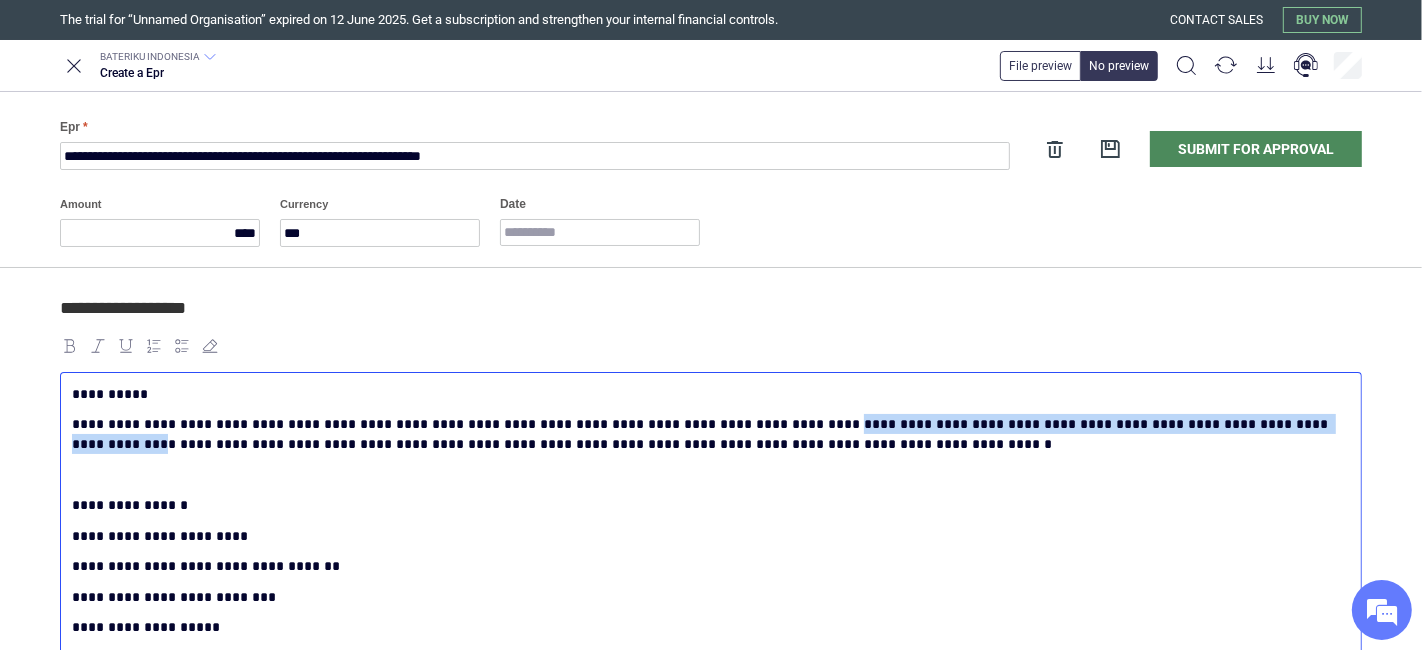 click on "**********" at bounding box center [707, 434] 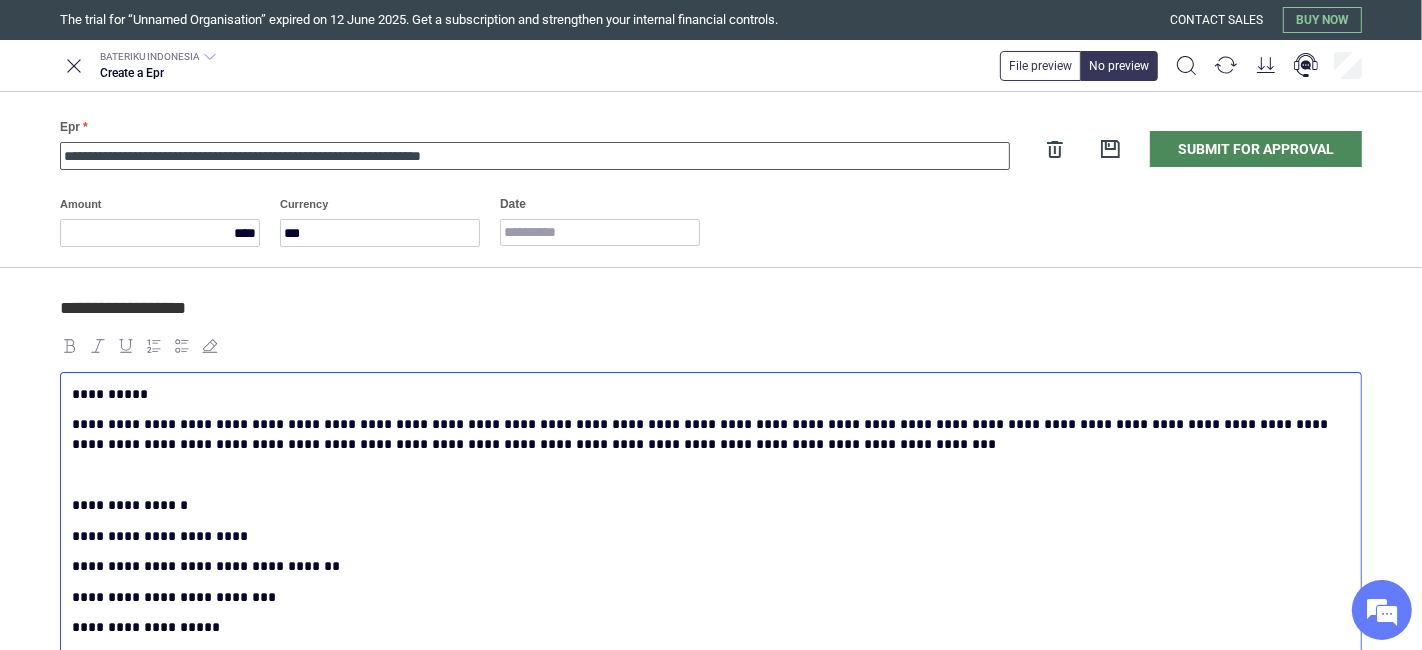 click on "**********" at bounding box center (535, 156) 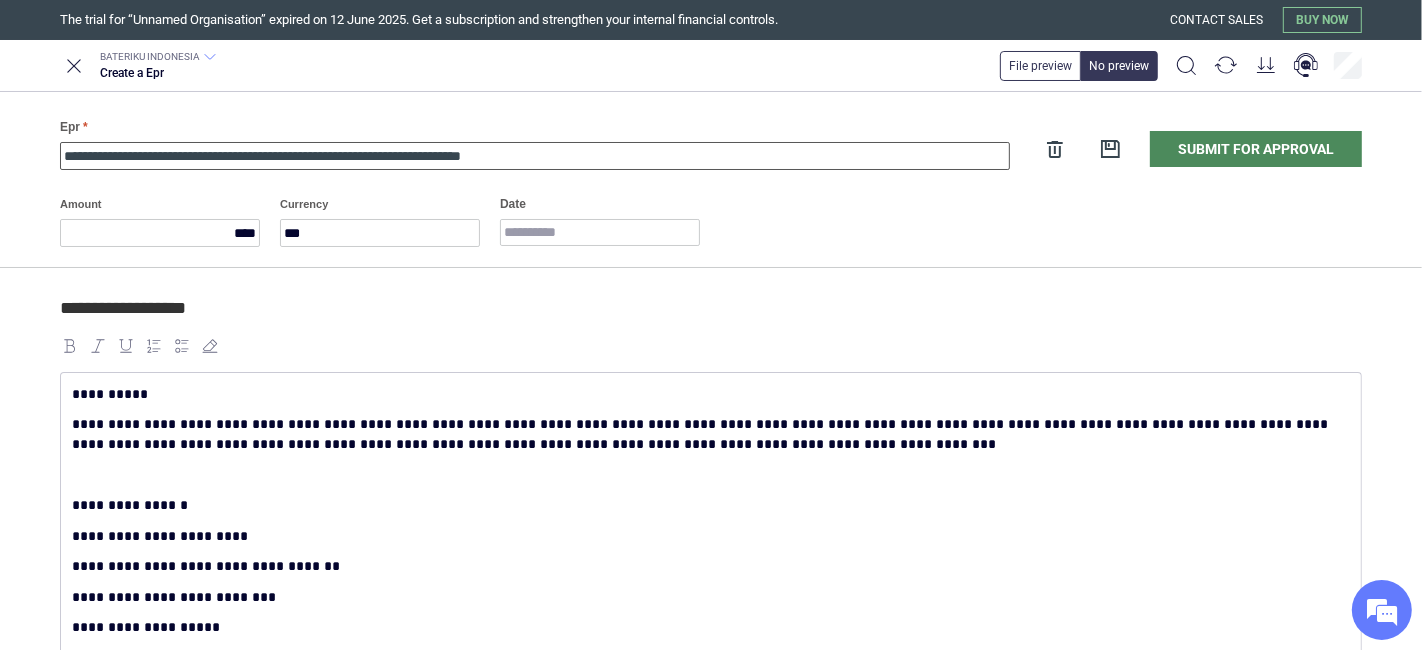 type on "**********" 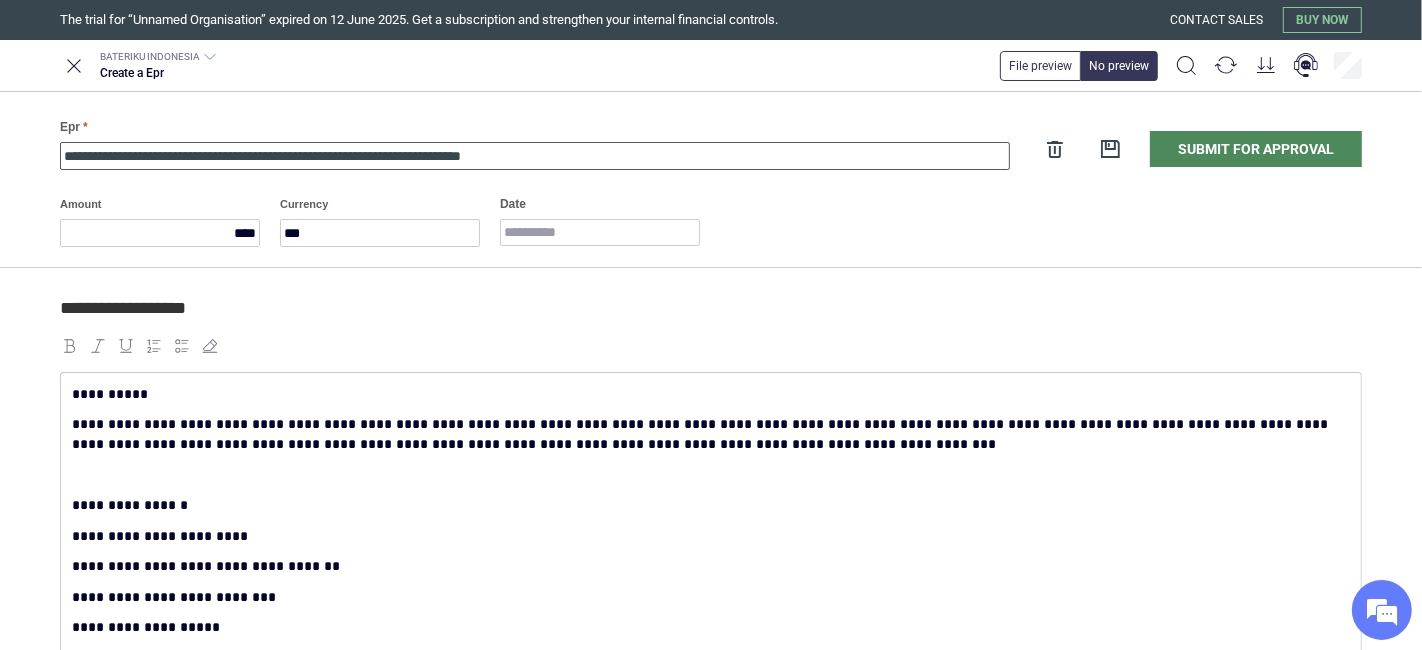 scroll, scrollTop: 111, scrollLeft: 0, axis: vertical 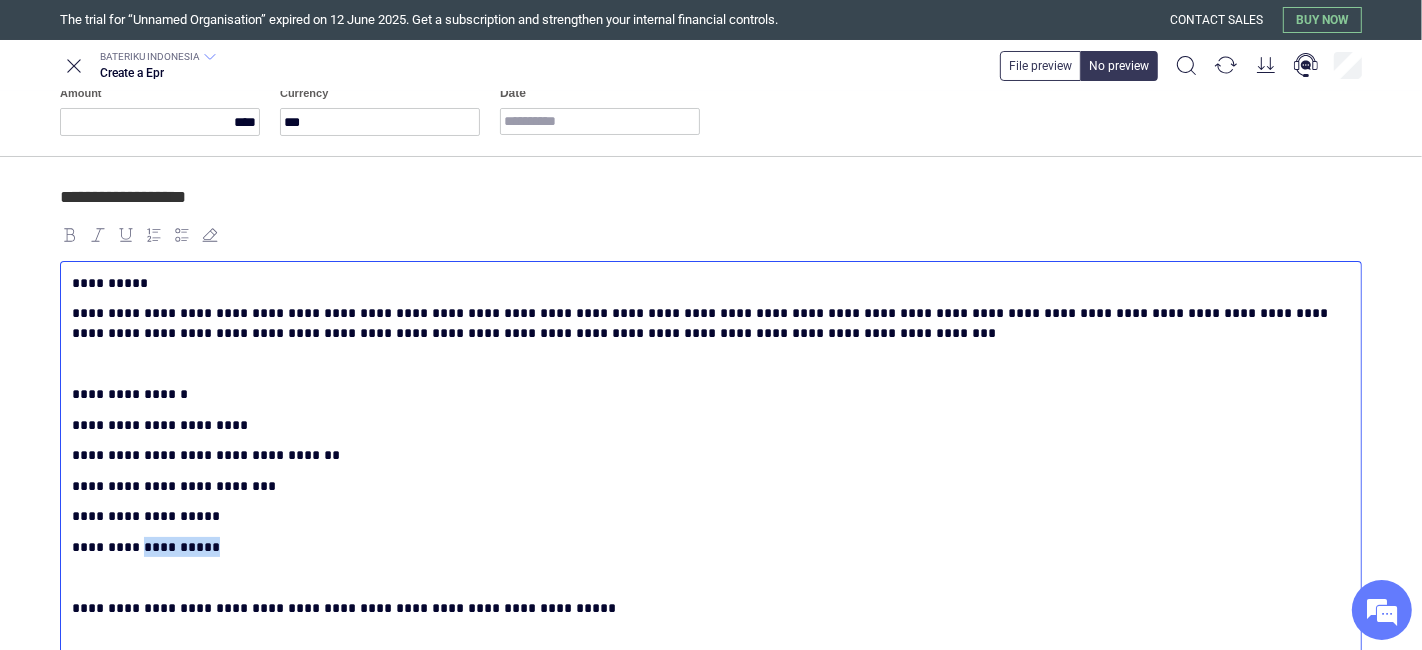 drag, startPoint x: 242, startPoint y: 547, endPoint x: 145, endPoint y: 547, distance: 97 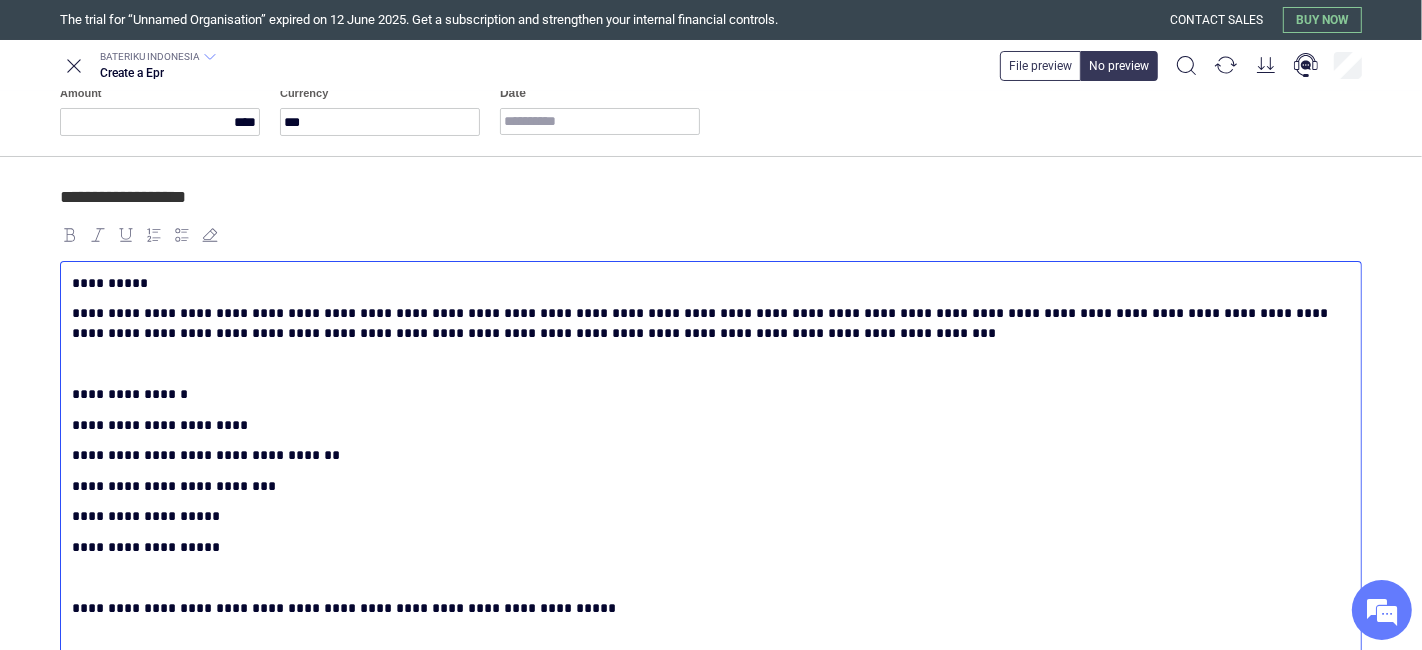 click on "**********" at bounding box center [707, 547] 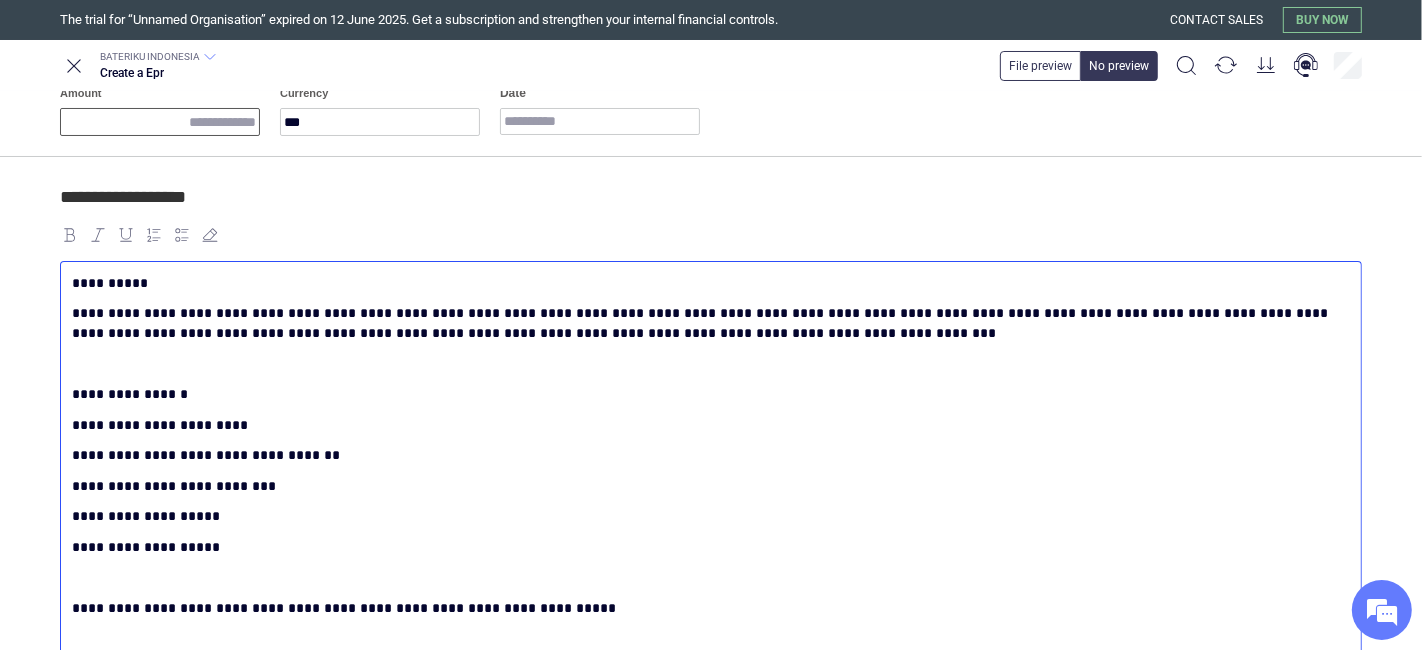 click on "Amount" at bounding box center [160, 122] 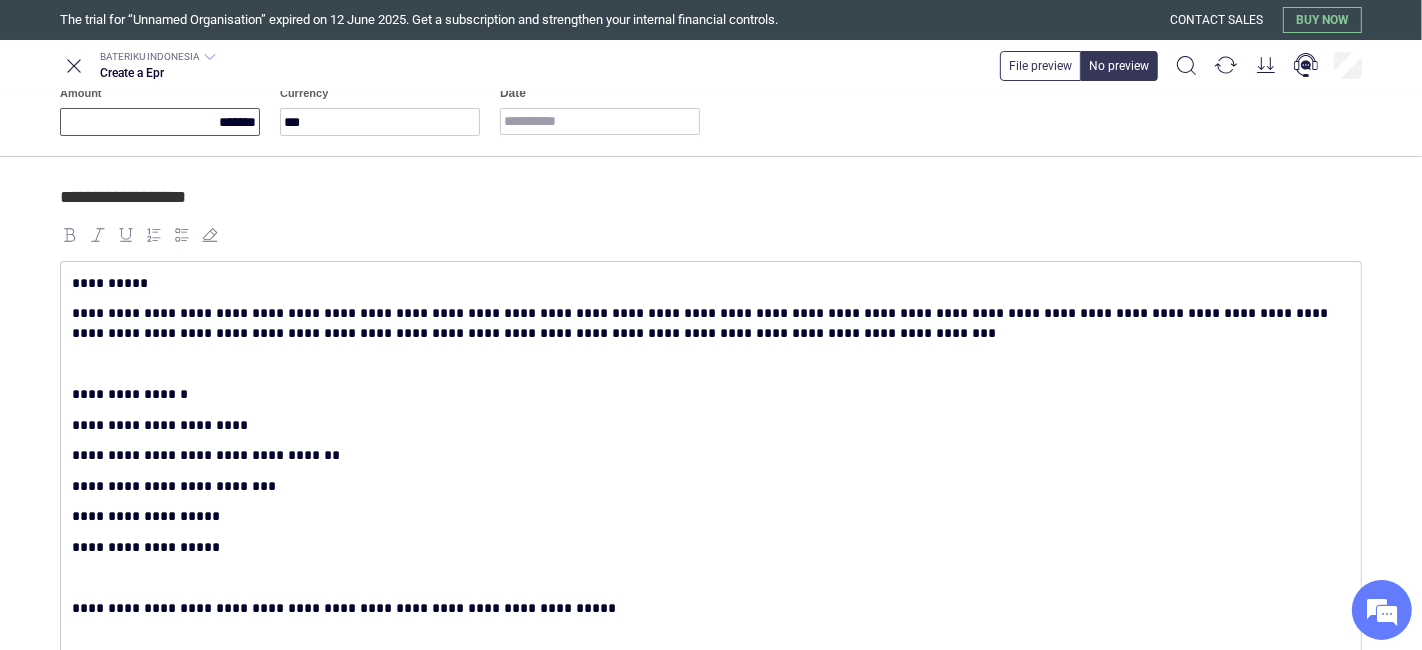 type on "*******" 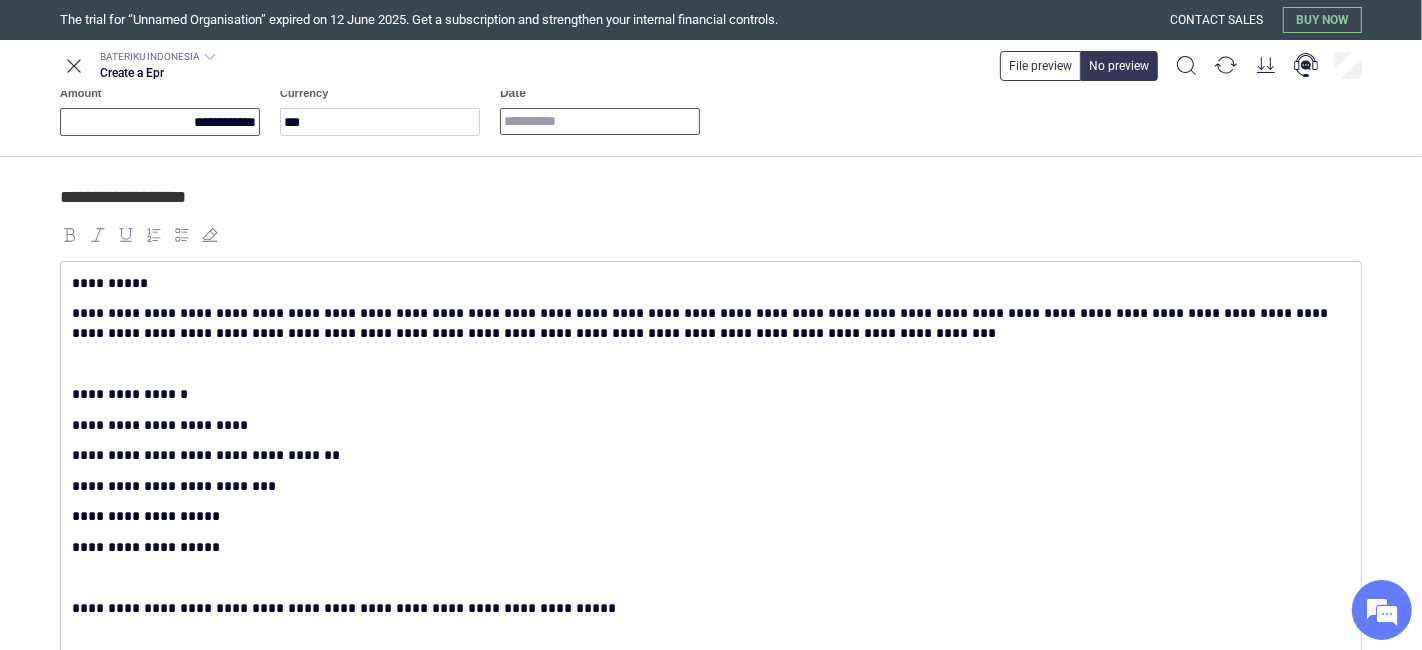 click on "Date" at bounding box center (600, 121) 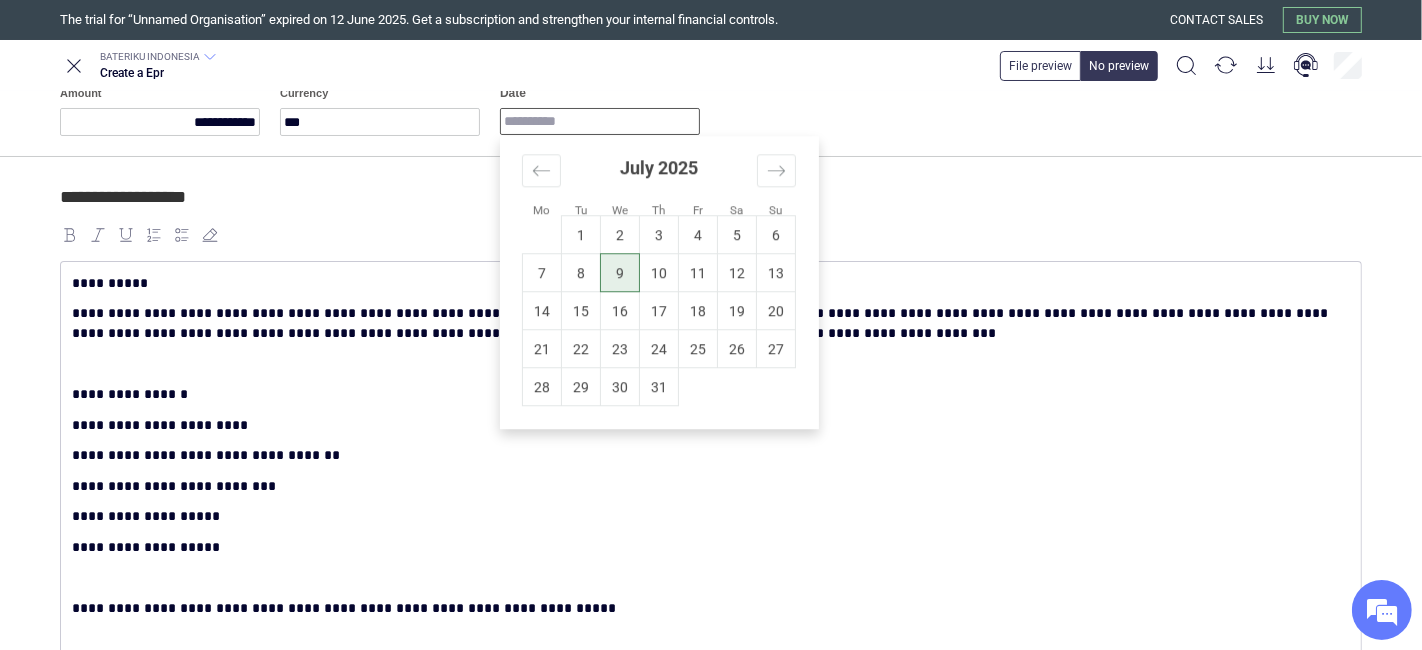 click on "9" at bounding box center [620, 273] 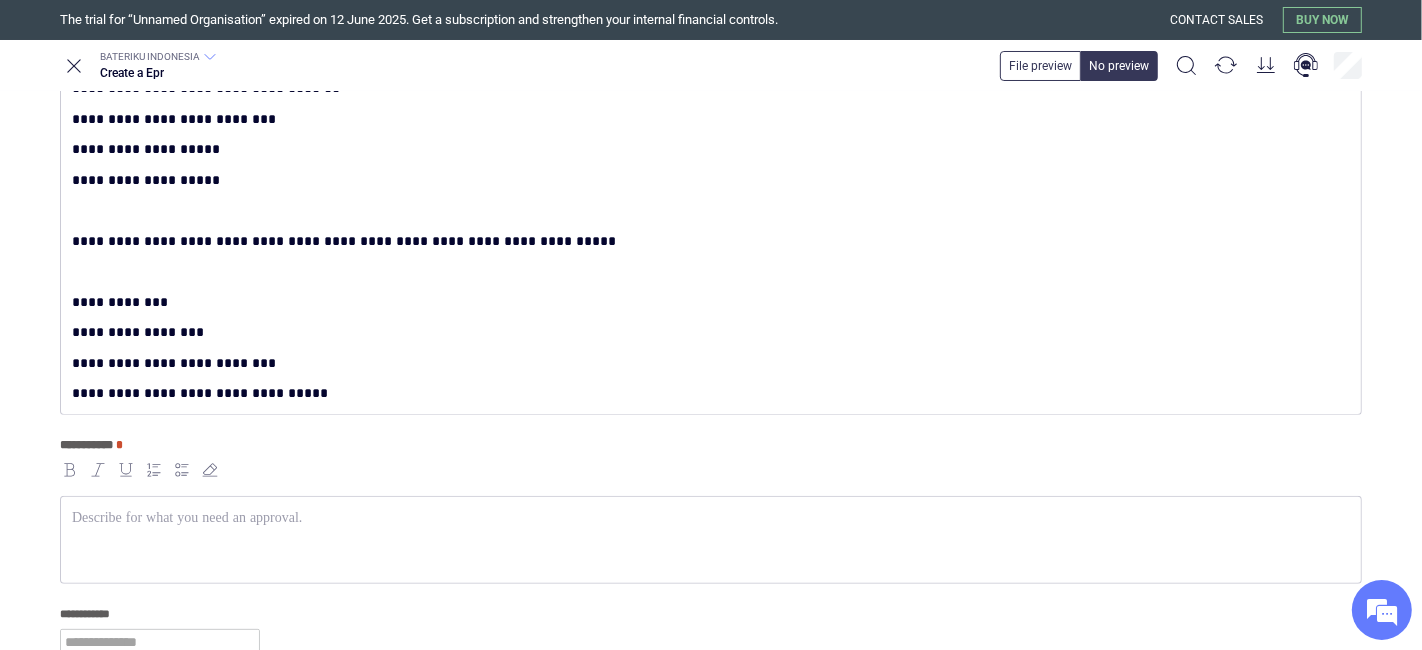 scroll, scrollTop: 444, scrollLeft: 0, axis: vertical 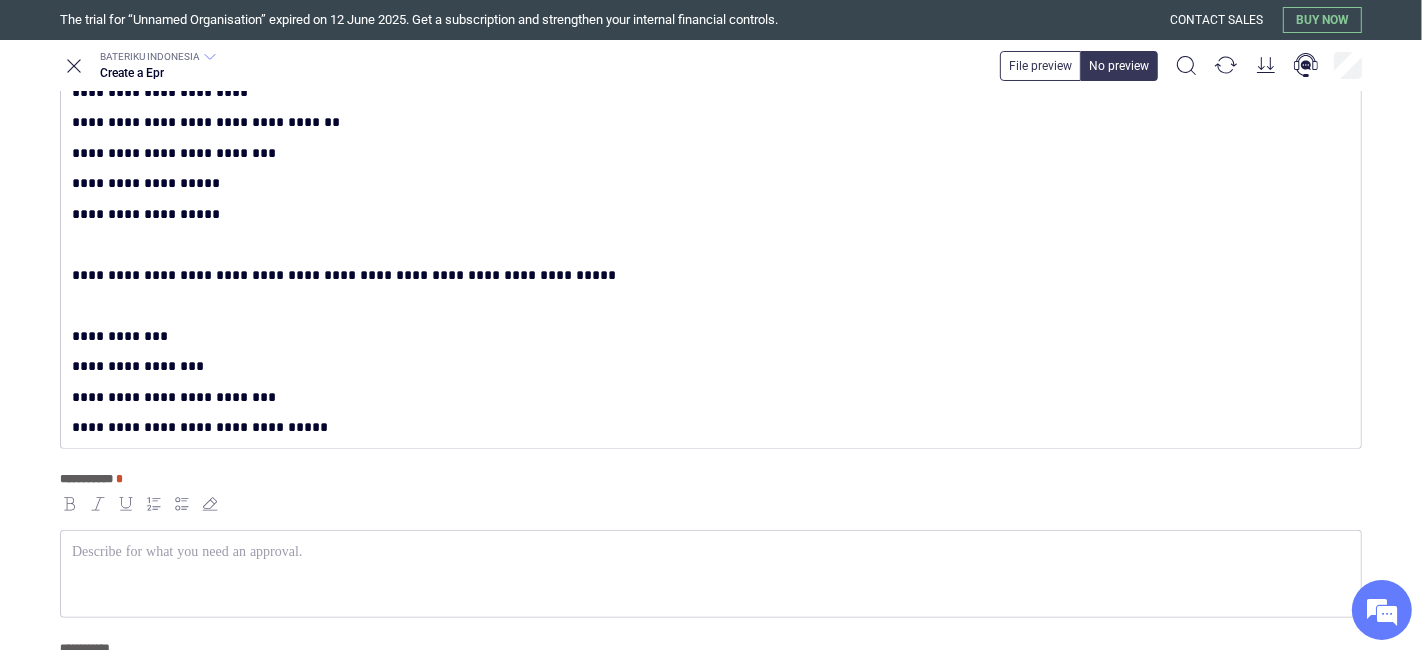 click on "**********" at bounding box center [707, 427] 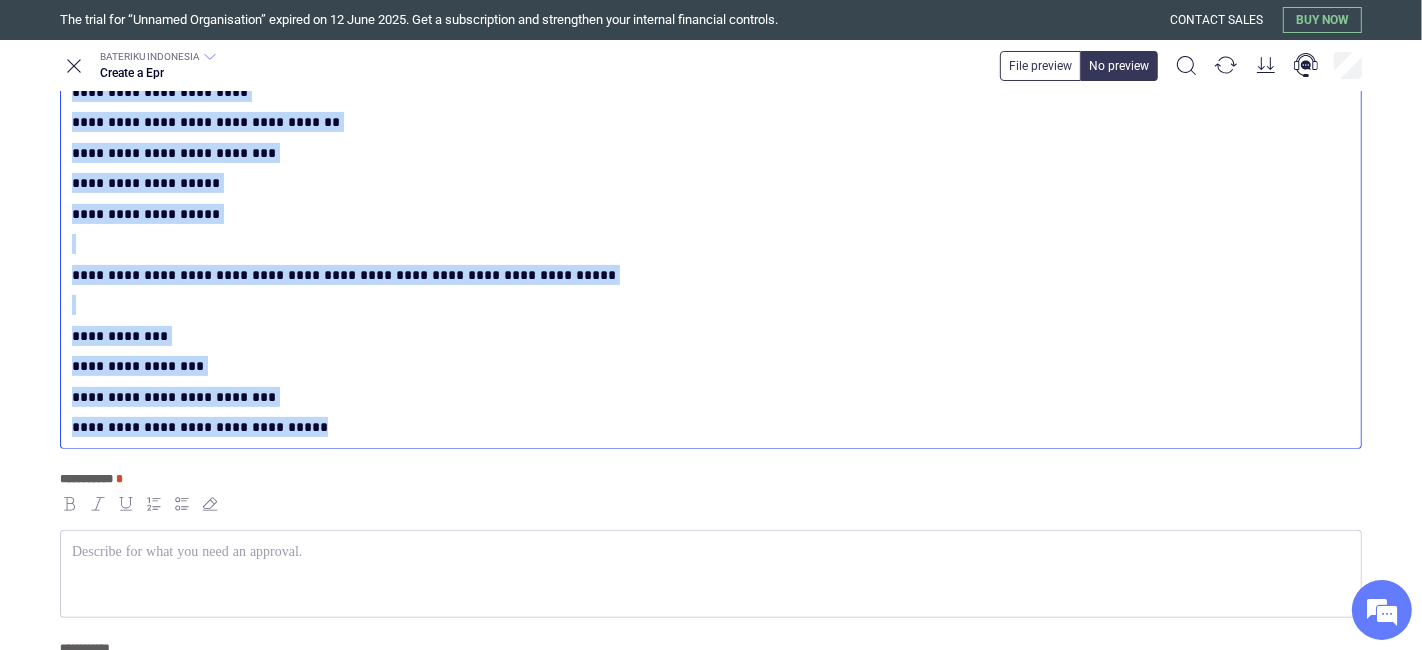 copy on "**********" 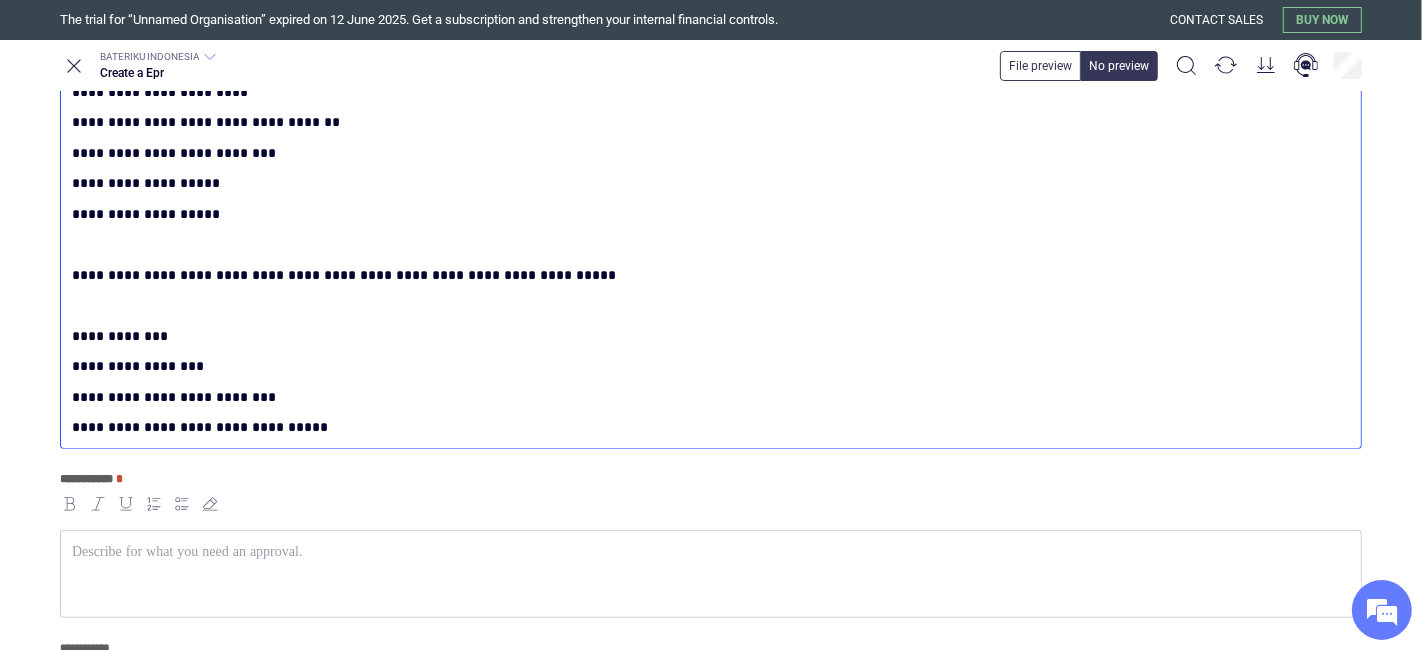 click at bounding box center [711, 552] 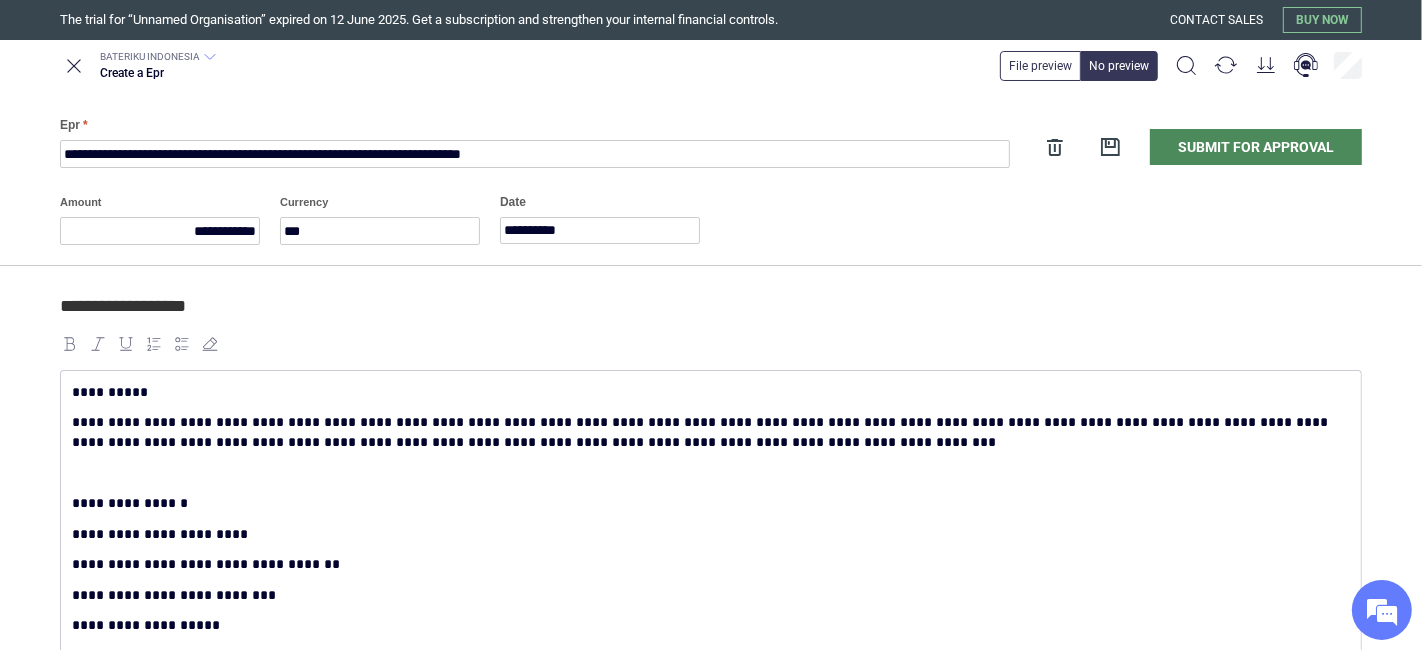 scroll, scrollTop: 0, scrollLeft: 0, axis: both 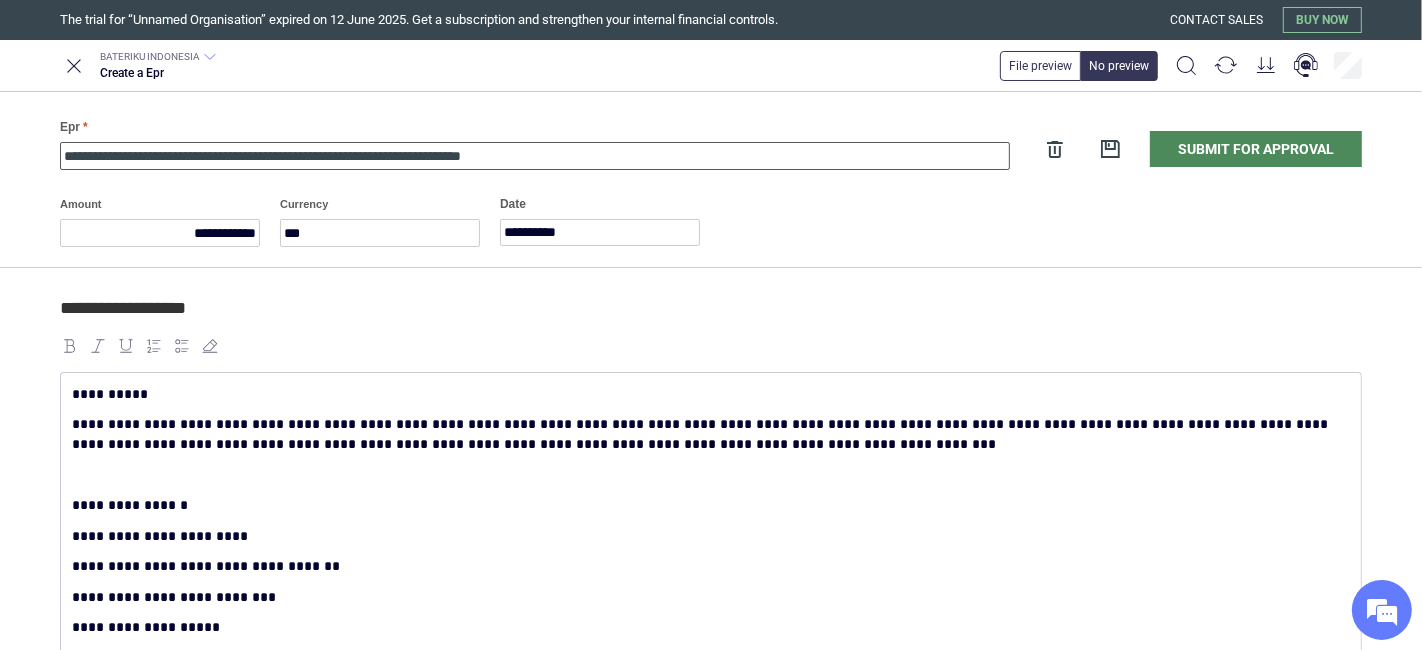 click on "**********" at bounding box center [535, 156] 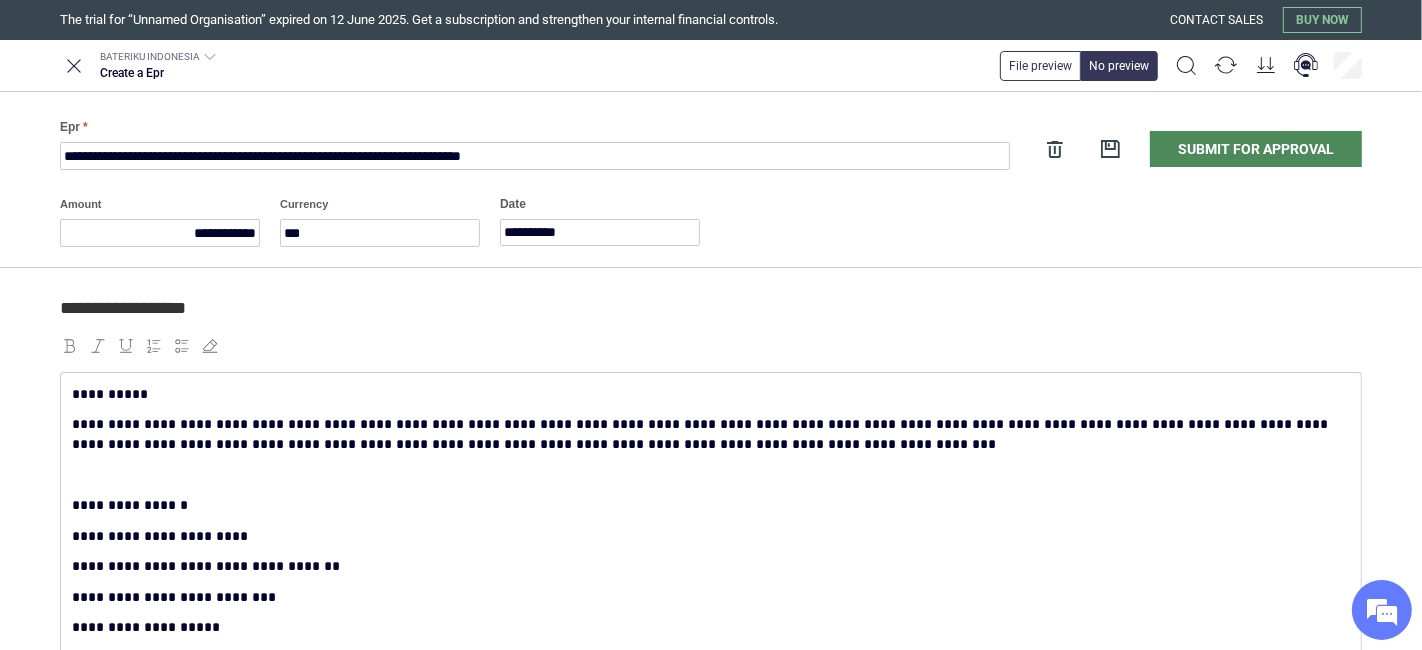 click on "**********" at bounding box center (707, 505) 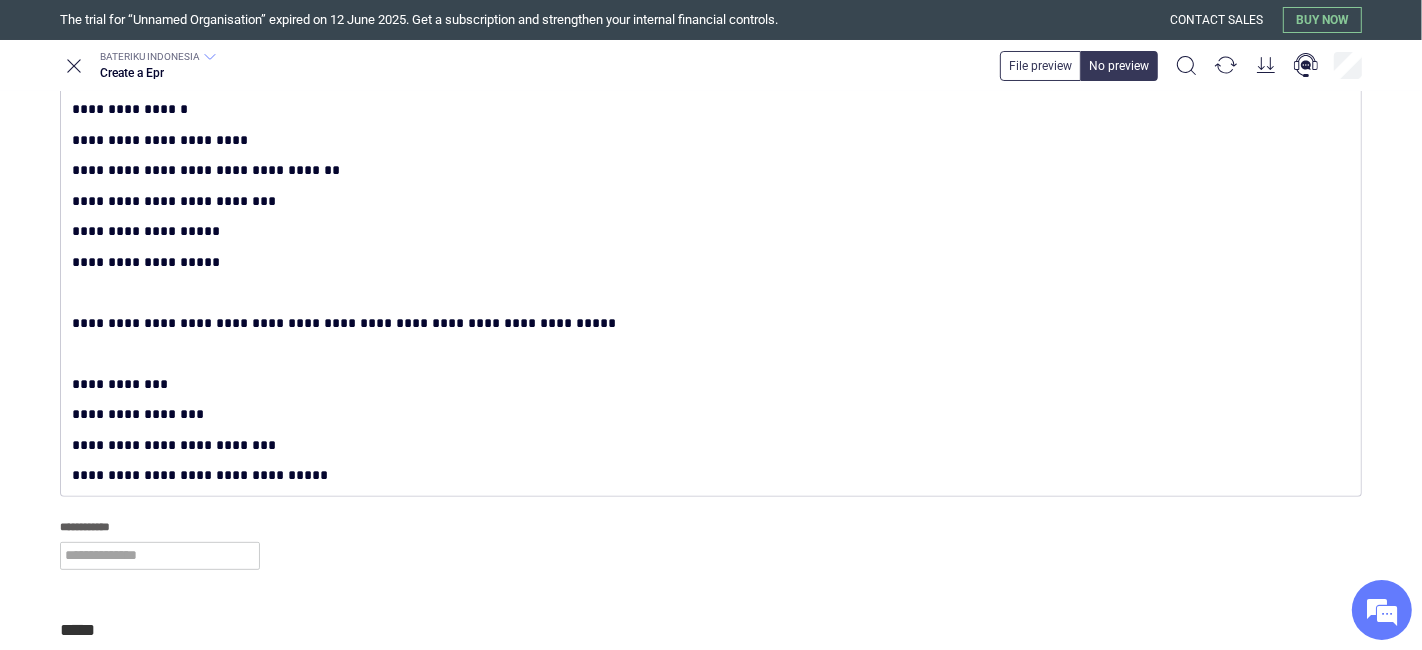scroll, scrollTop: 666, scrollLeft: 0, axis: vertical 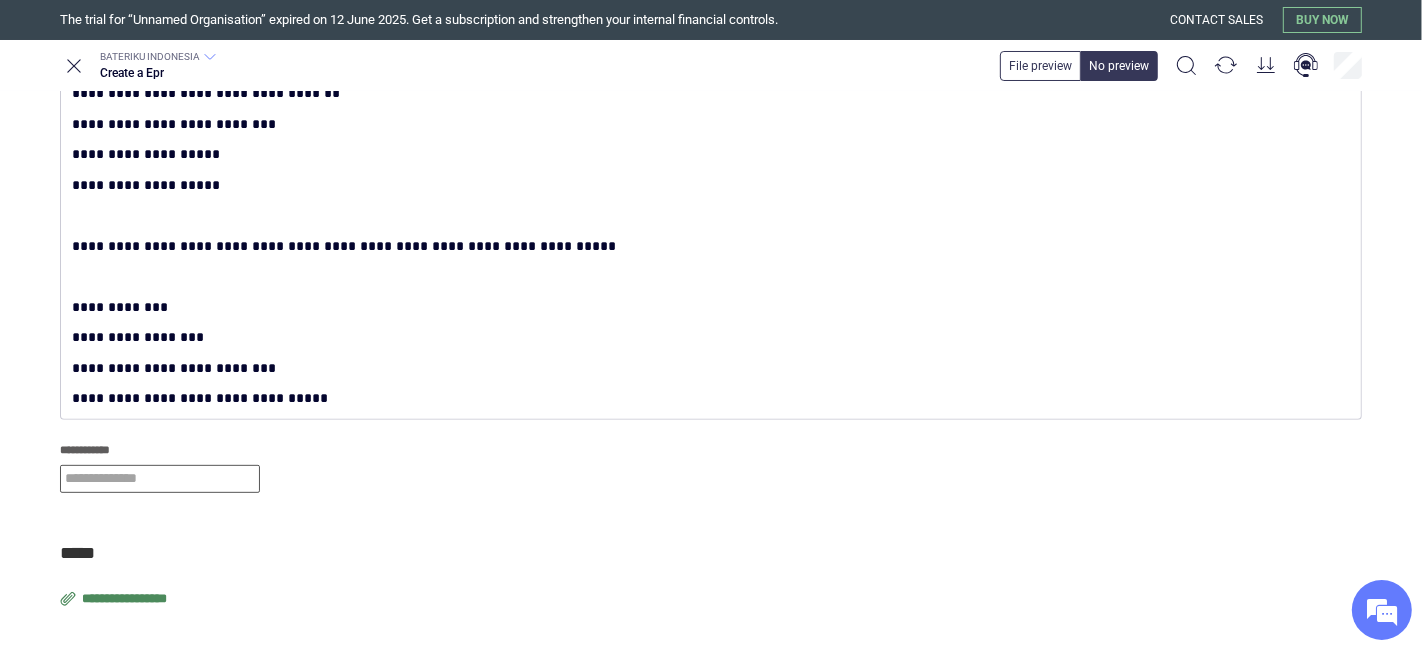 click at bounding box center [160, 479] 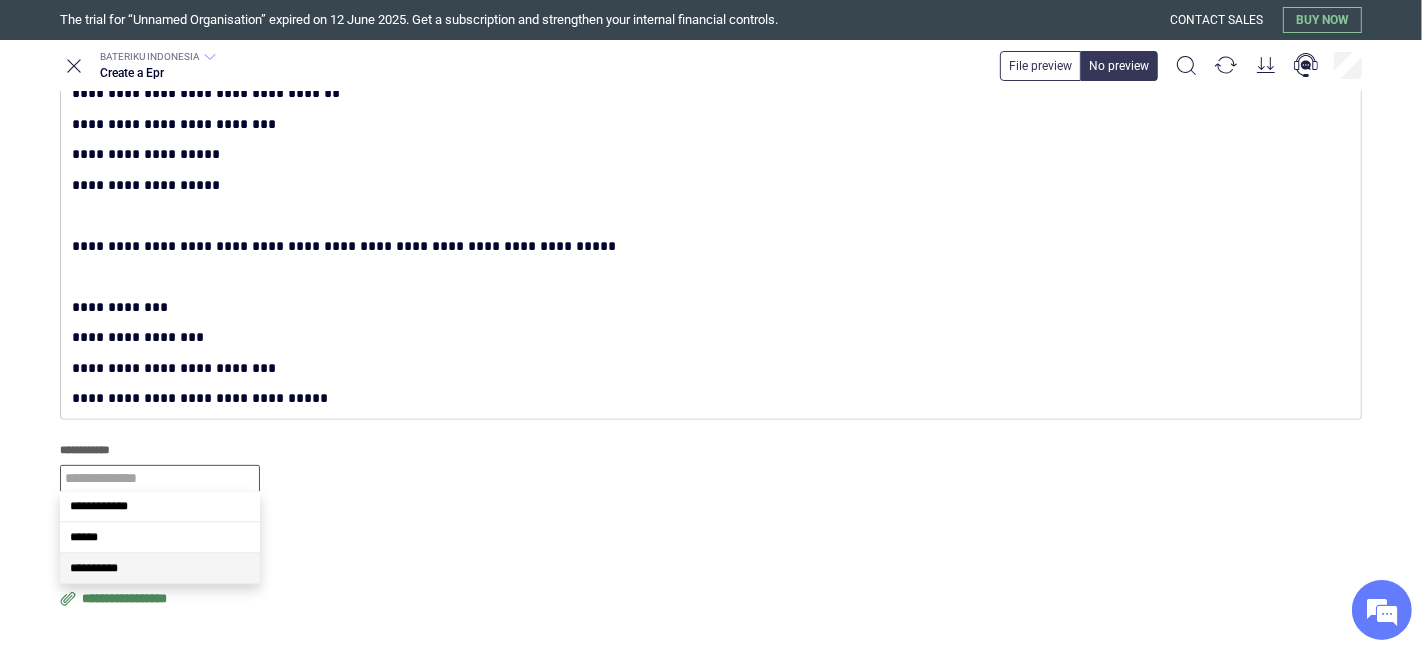click on "**********" at bounding box center (160, 568) 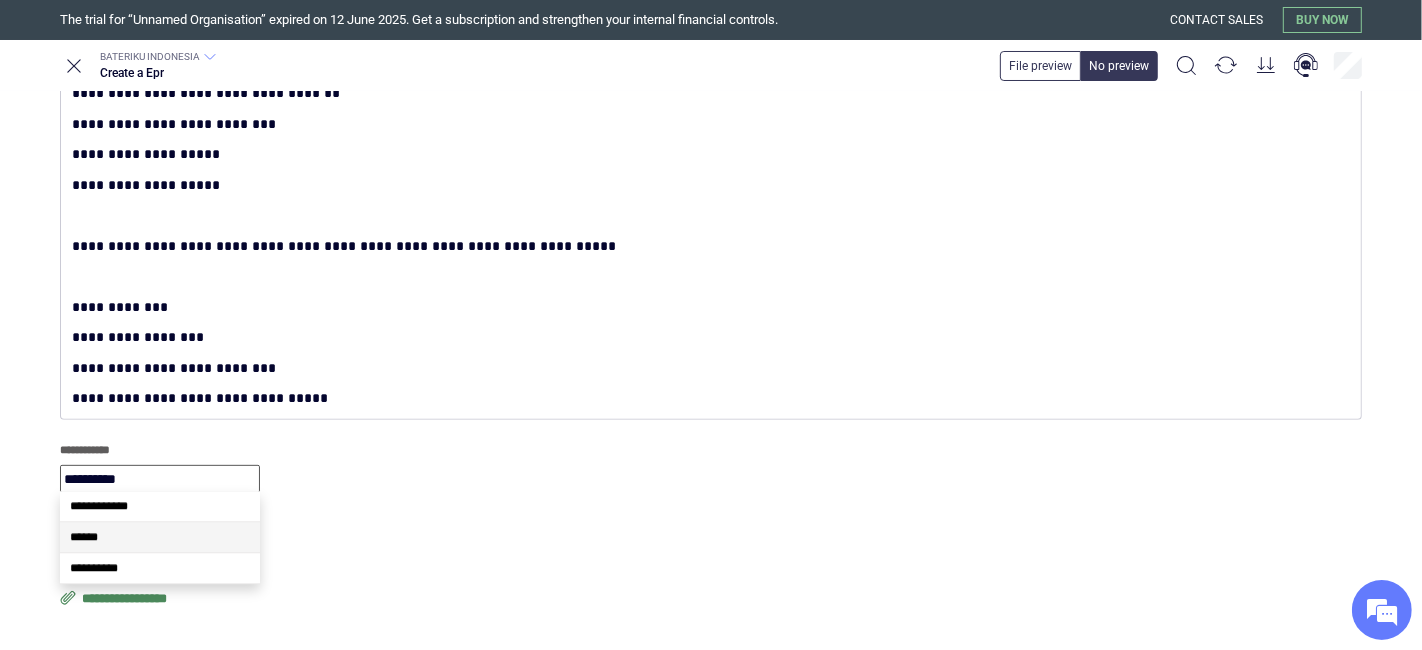 click on "******" at bounding box center (160, 537) 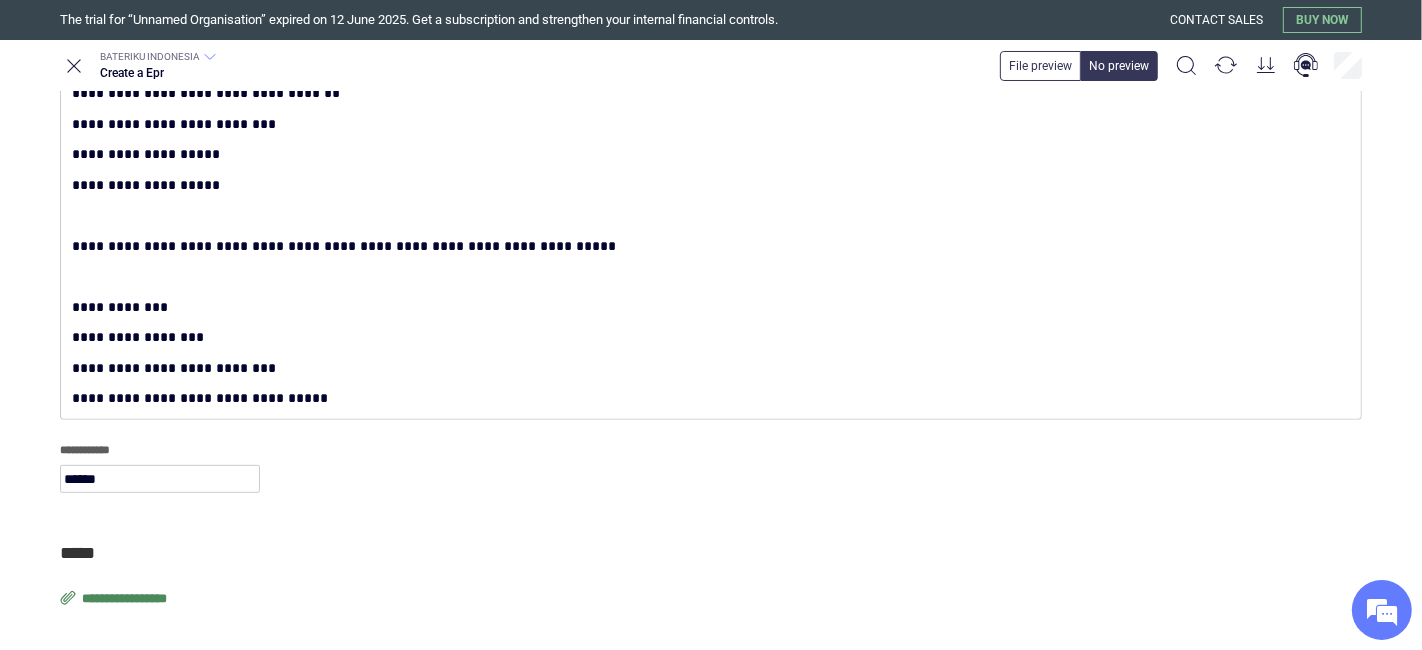 click on "**********" at bounding box center [126, 599] 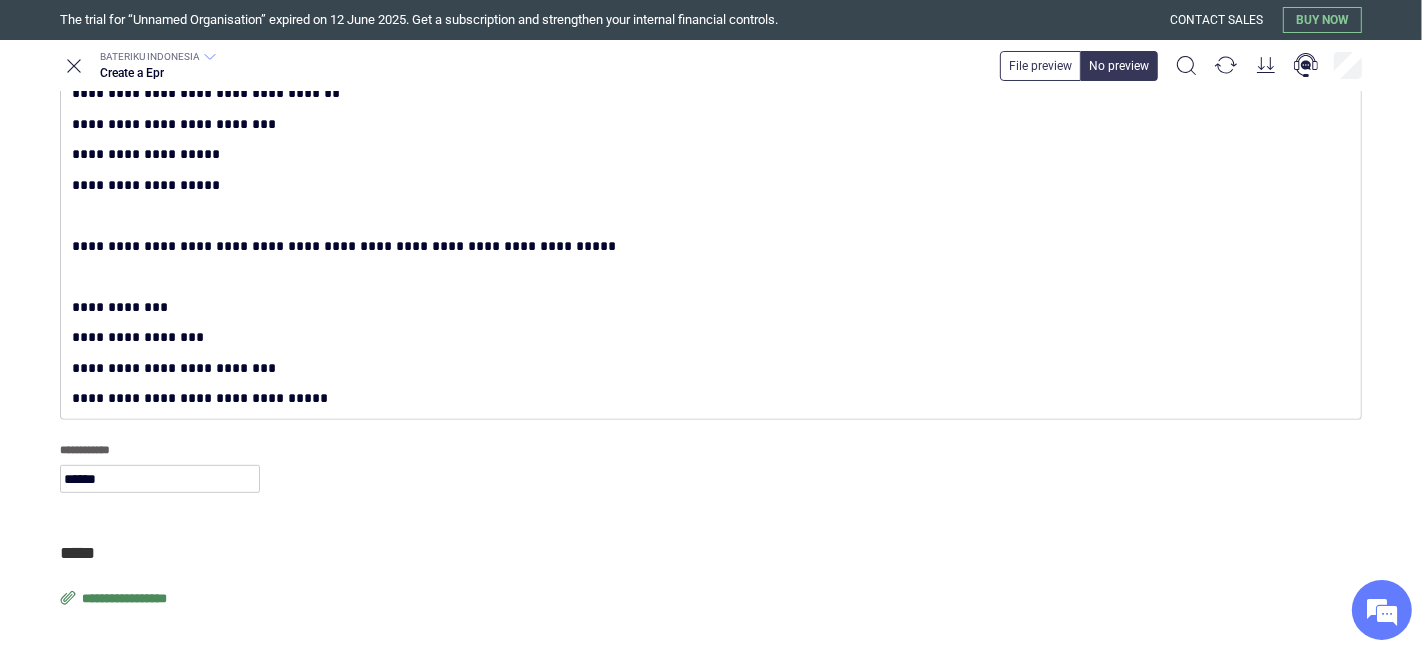 type on "**********" 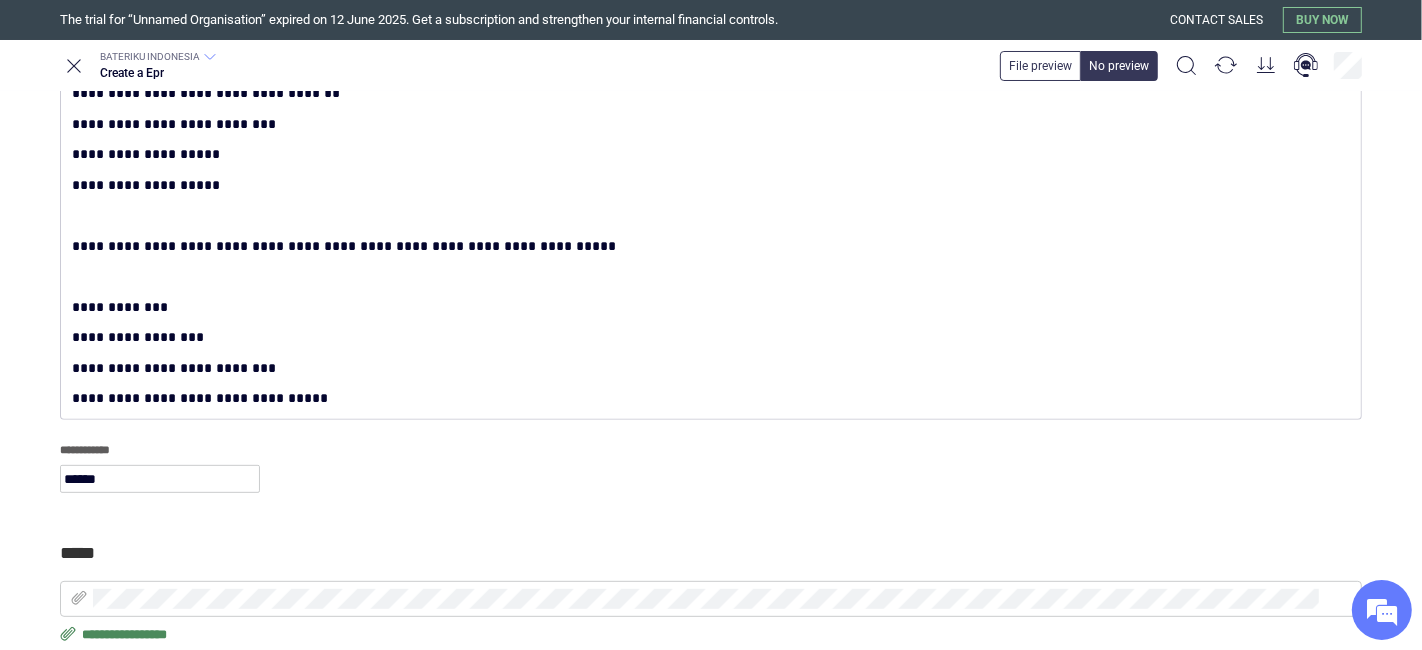 click at bounding box center [711, 599] 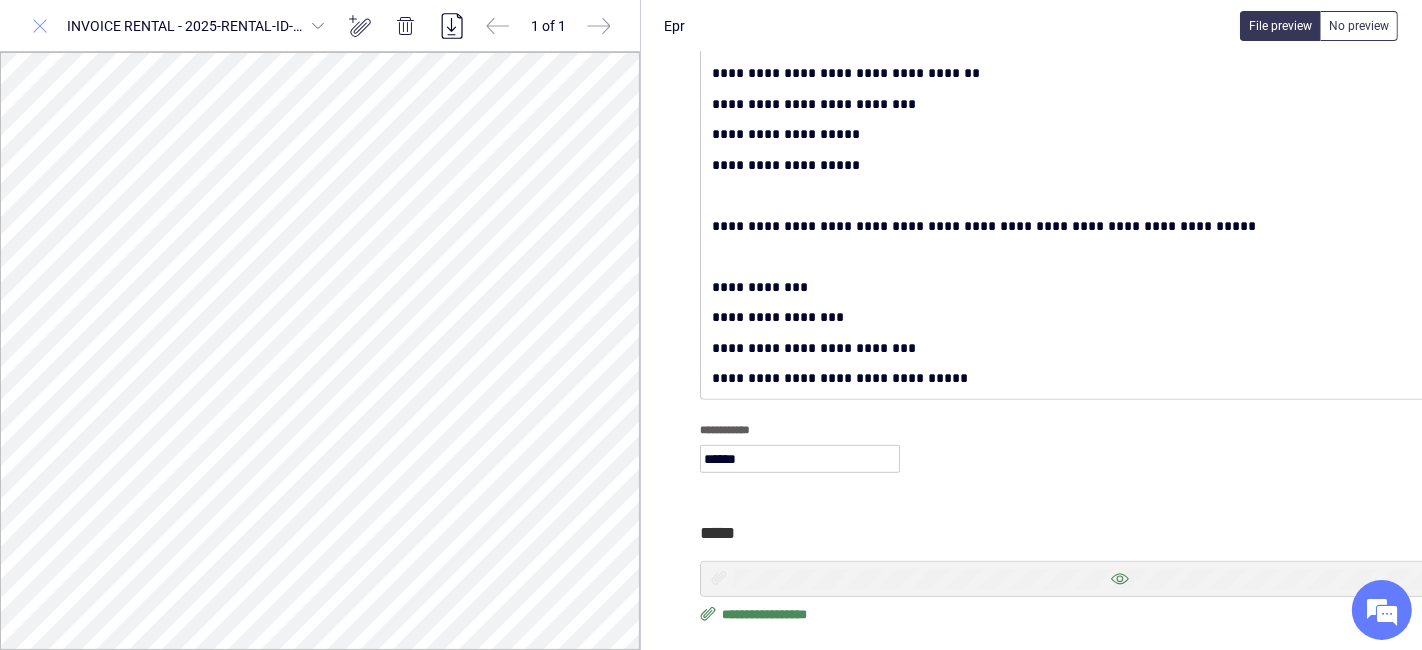 click at bounding box center [40, 26] 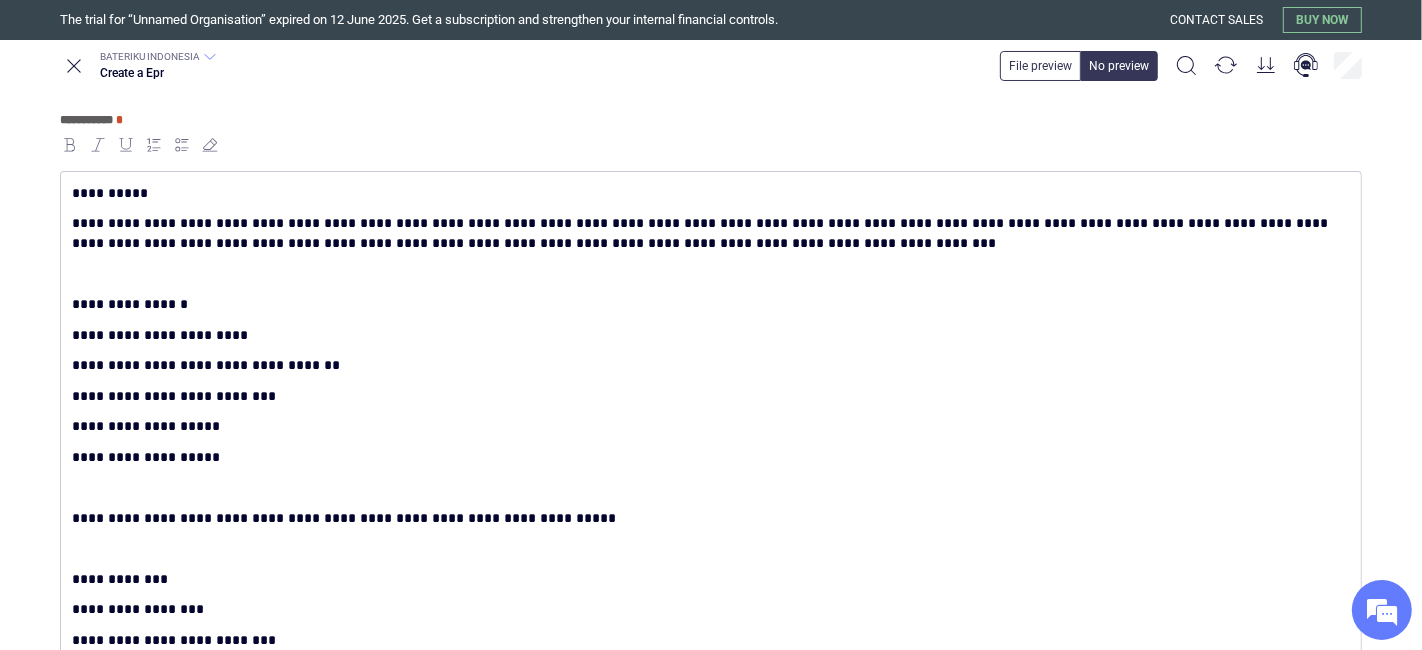 scroll, scrollTop: 444, scrollLeft: 0, axis: vertical 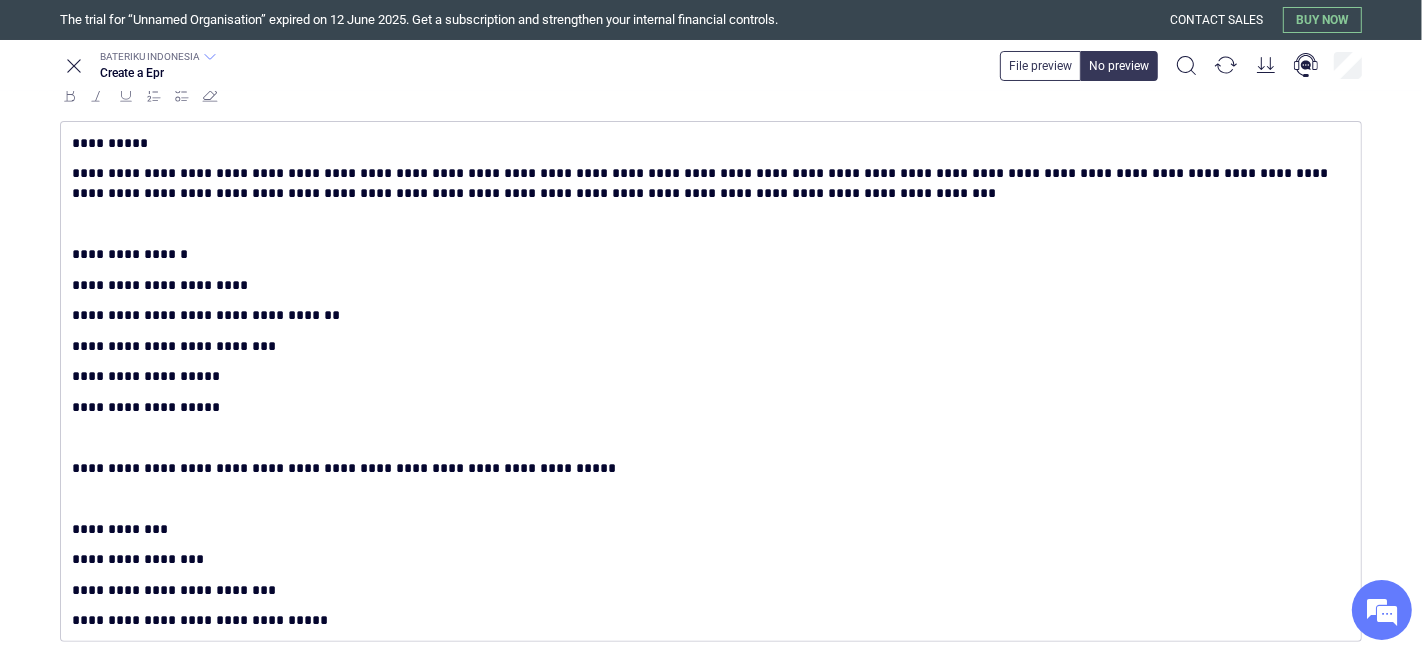 click on "**********" at bounding box center (707, 407) 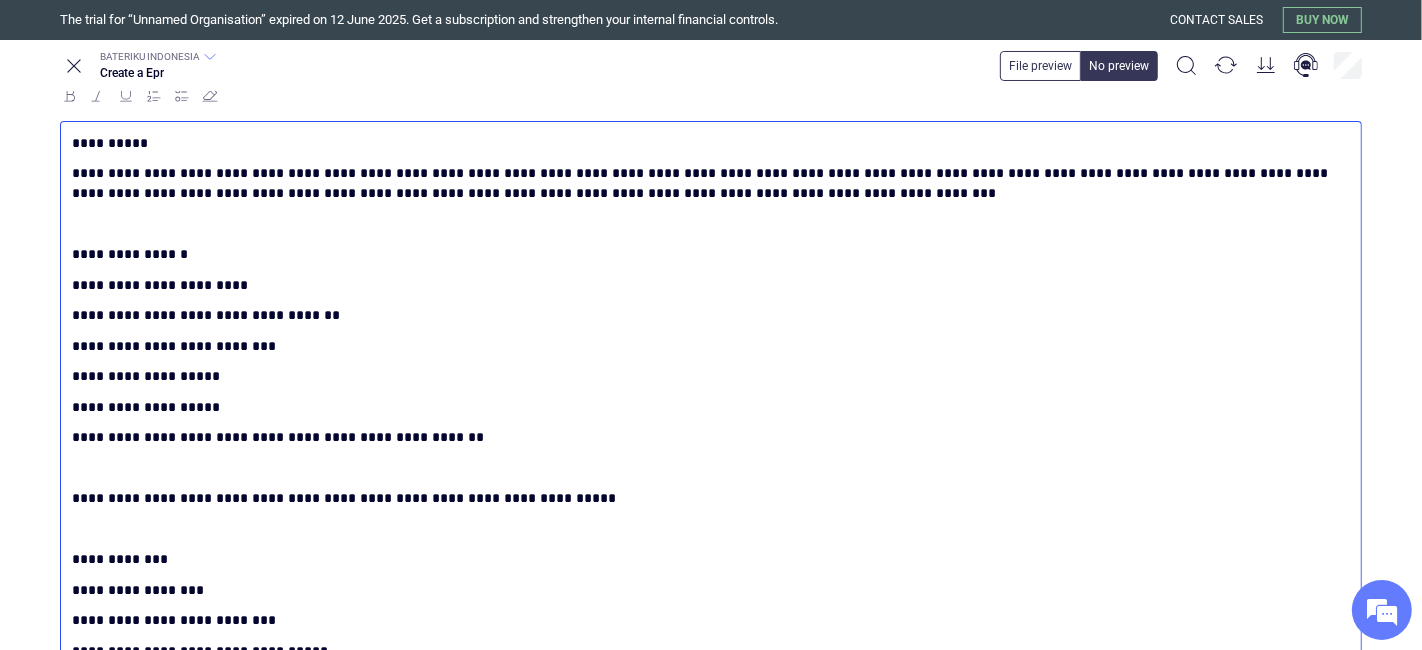 click on "**********" at bounding box center (707, 407) 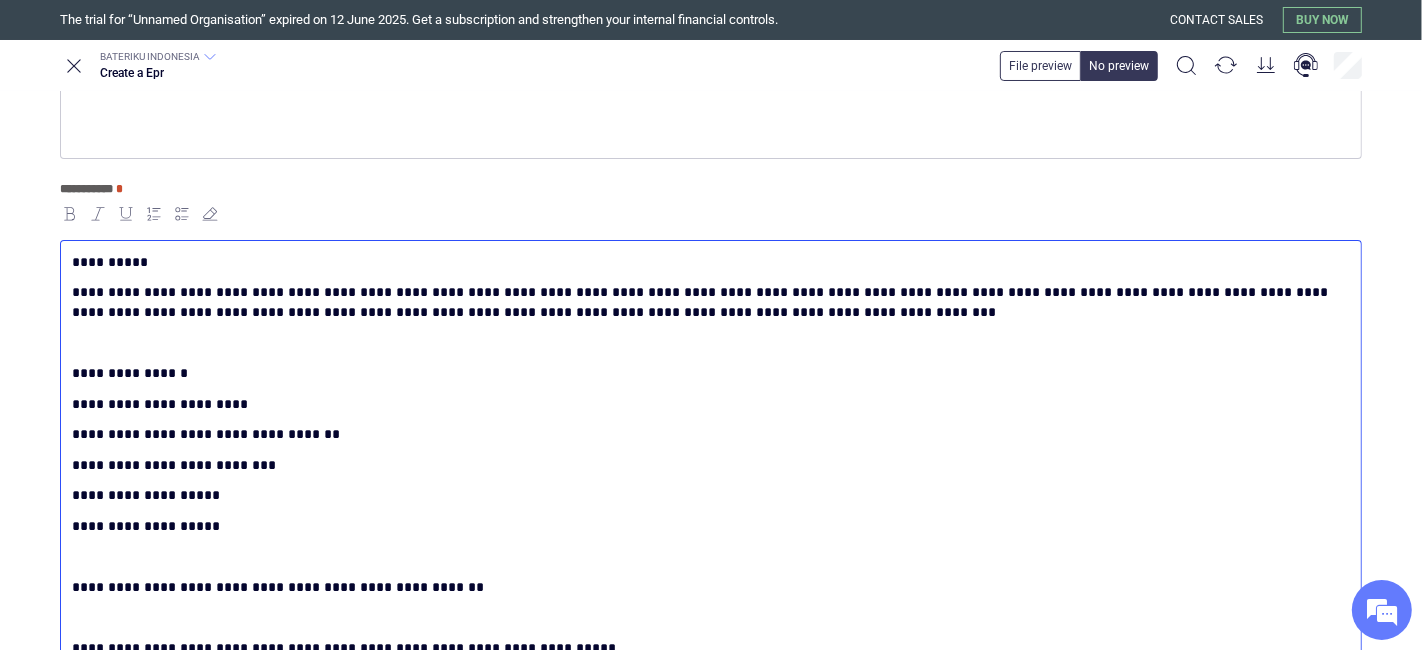scroll, scrollTop: 333, scrollLeft: 0, axis: vertical 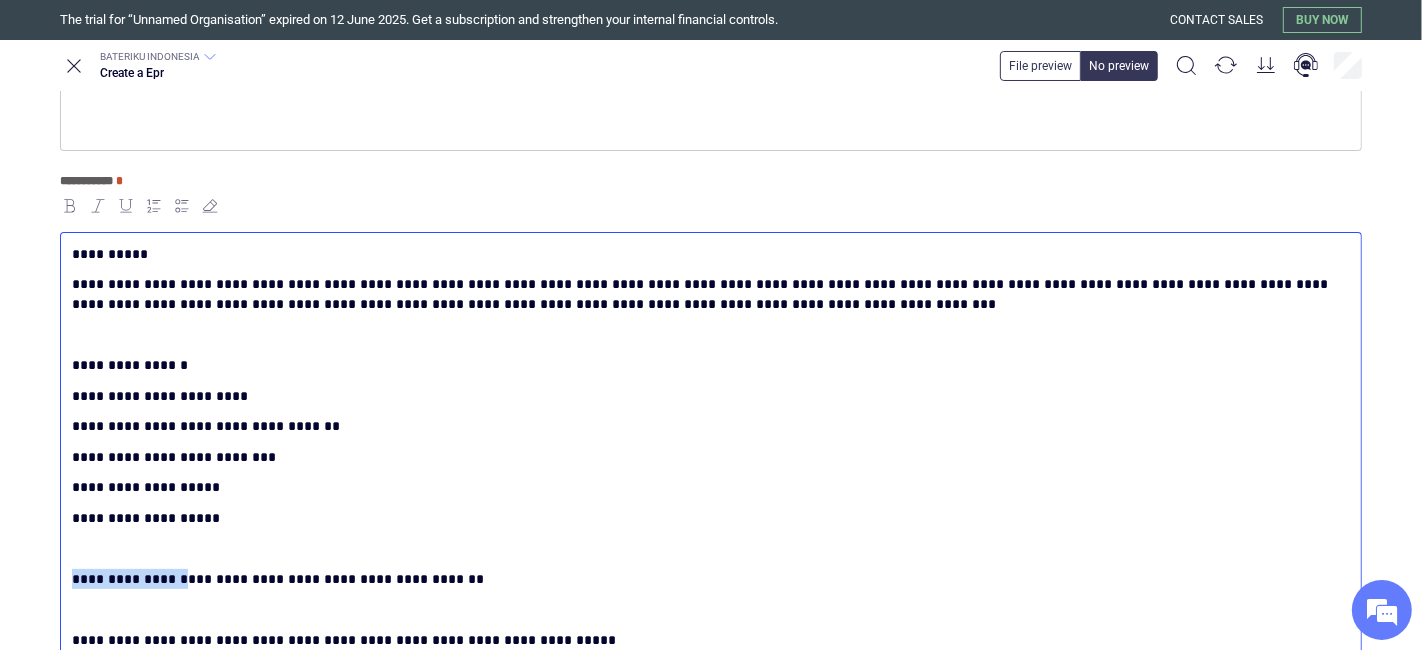 copy on "**********" 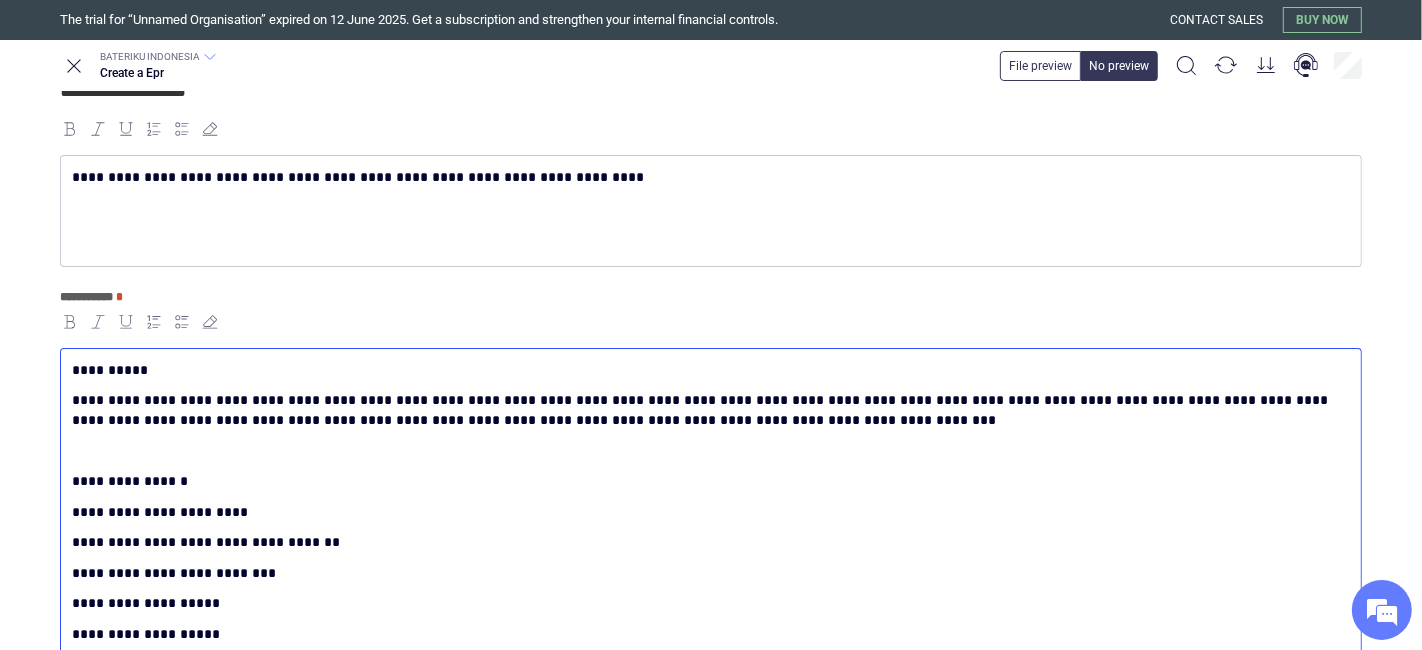 scroll, scrollTop: 0, scrollLeft: 0, axis: both 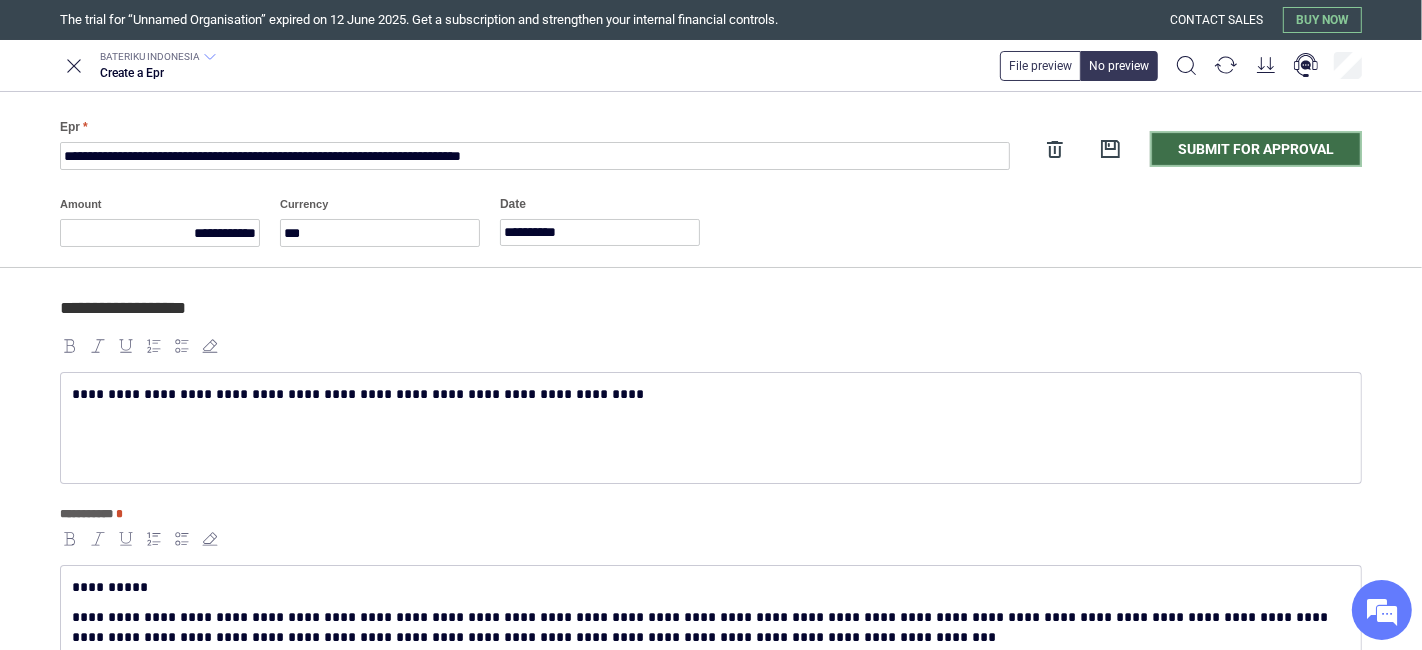 click on "Submit for approval" at bounding box center (1256, 149) 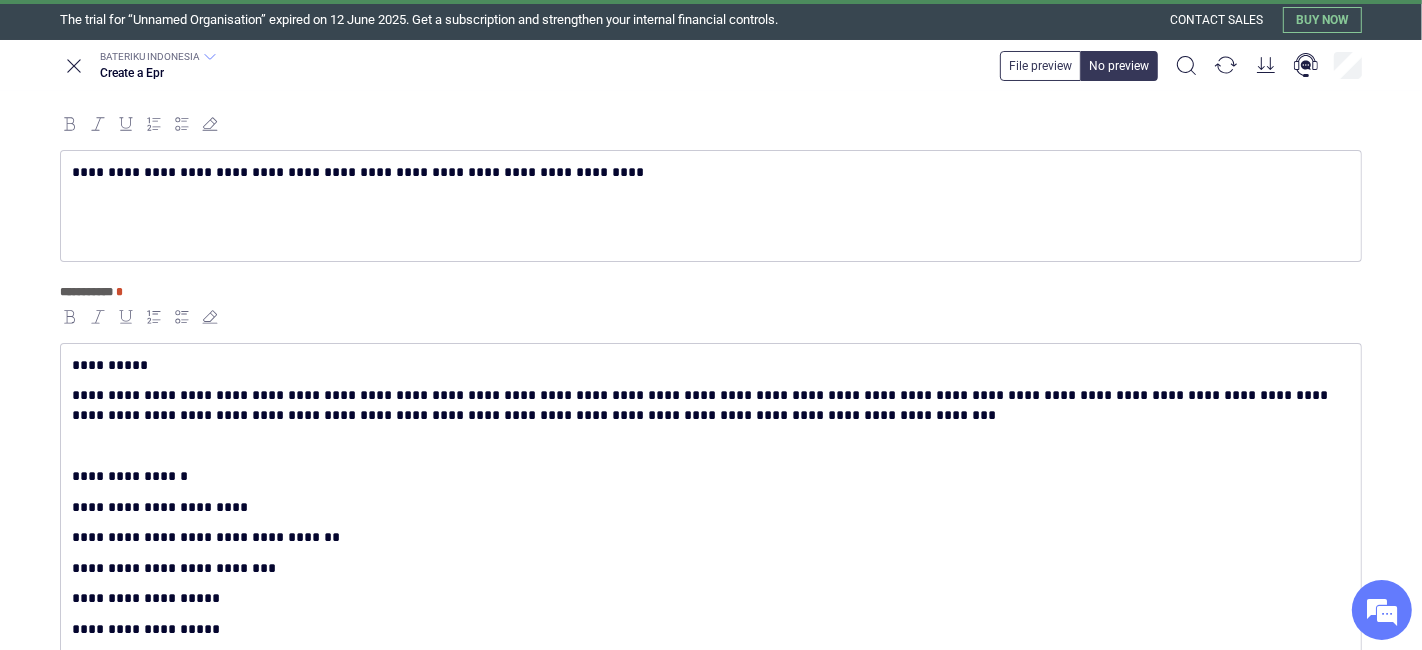 scroll, scrollTop: 0, scrollLeft: 0, axis: both 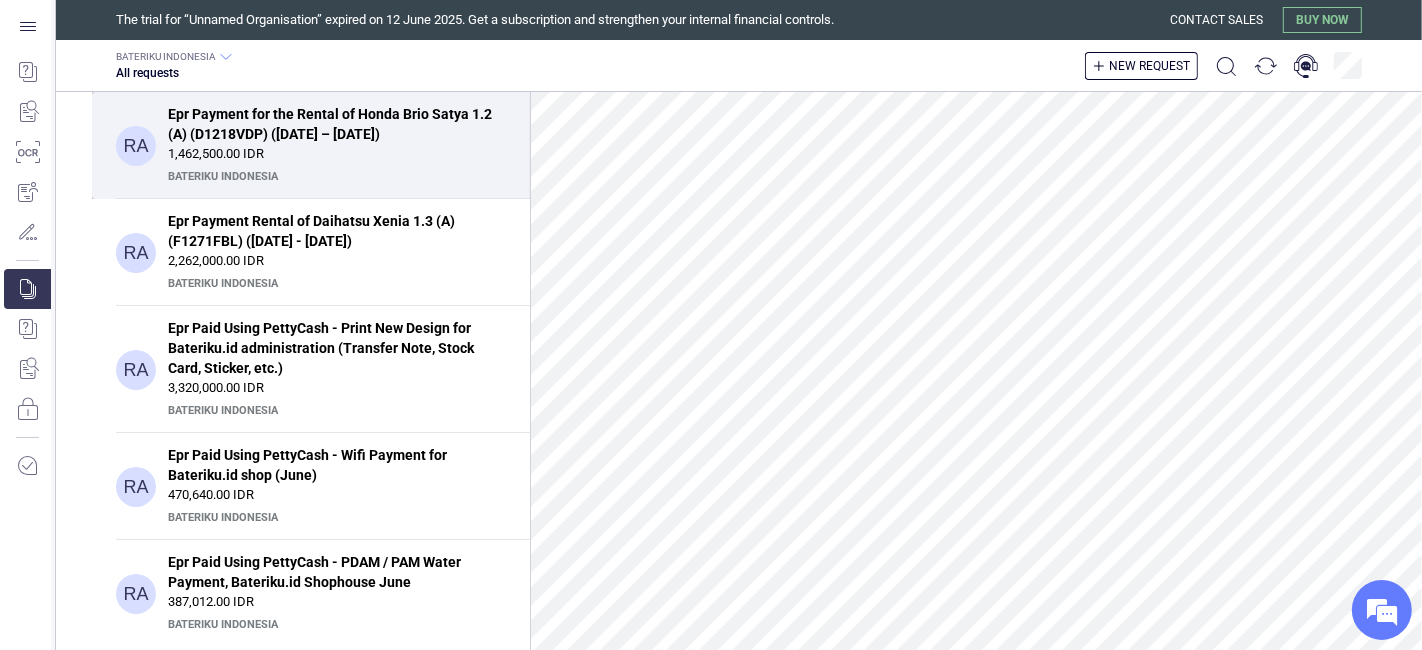 click on "Epr Payment for the Rental of Honda Brio Satya 1.2 (A) (D1218VDP) ([DATE] – [DATE])" at bounding box center [331, 124] 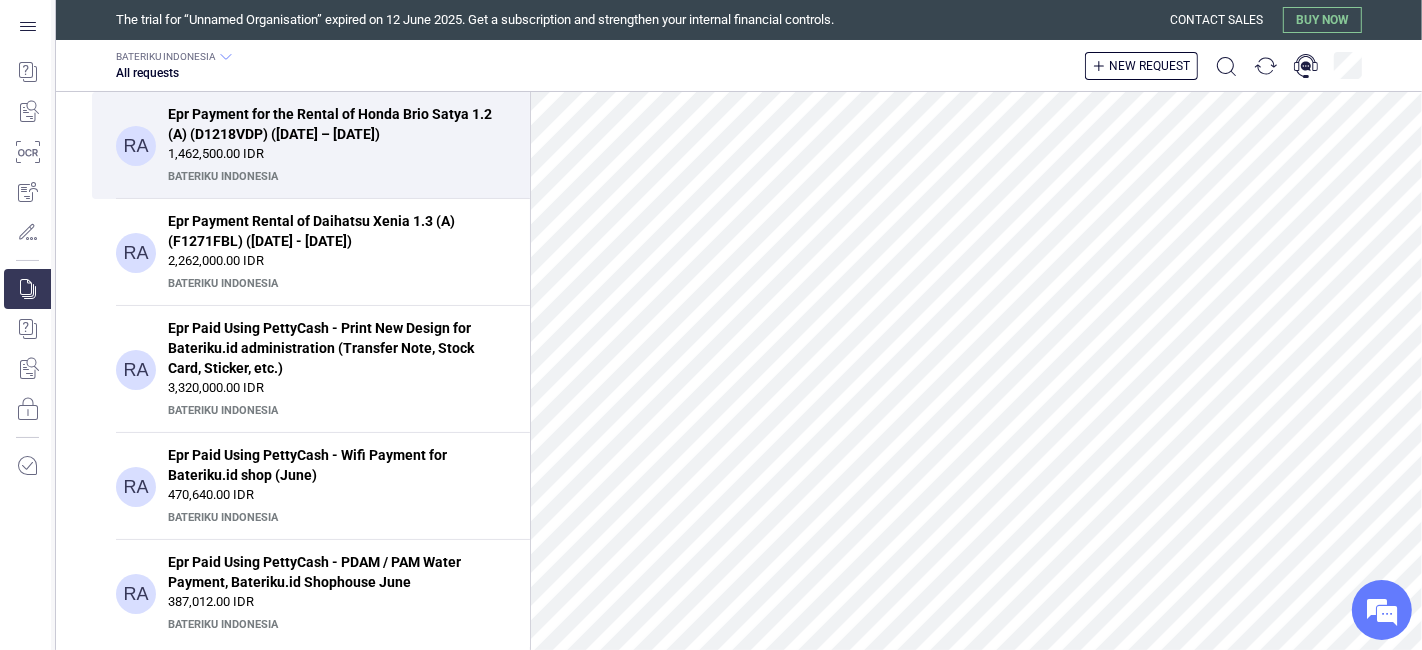 scroll, scrollTop: 222, scrollLeft: 0, axis: vertical 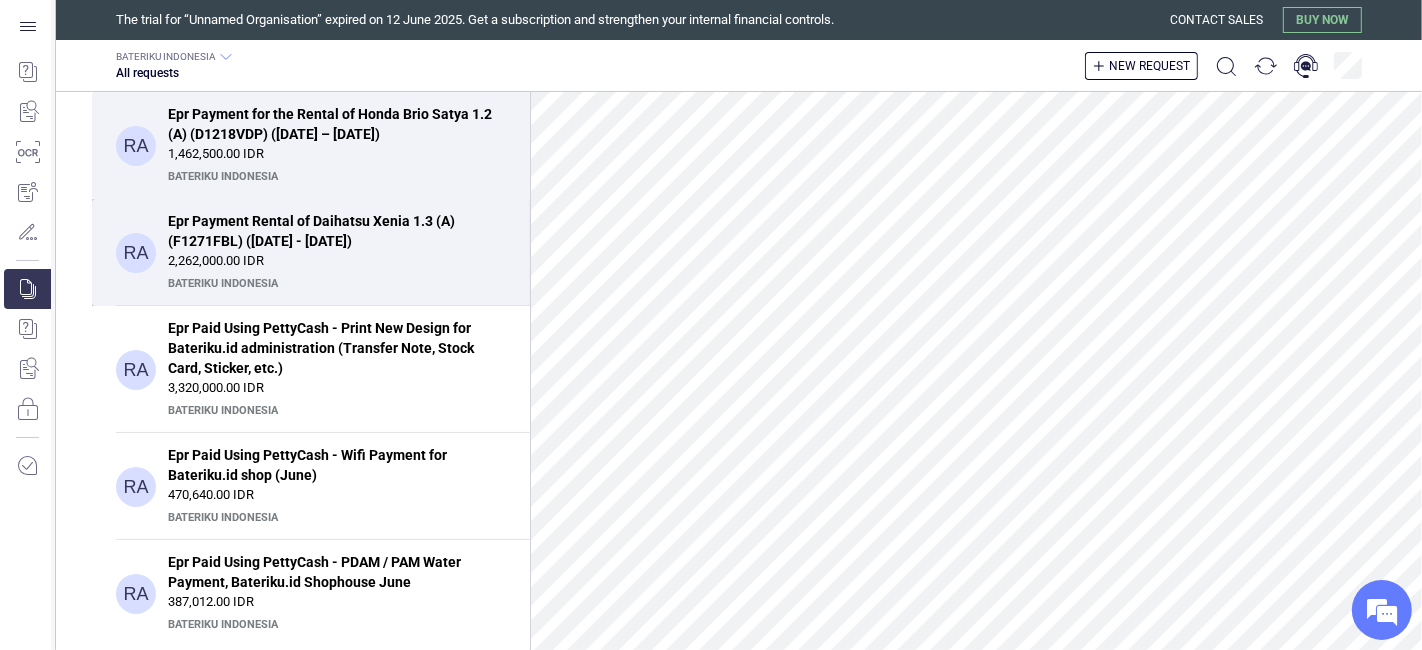 click on "2,262,000.00 IDR" at bounding box center [337, 261] 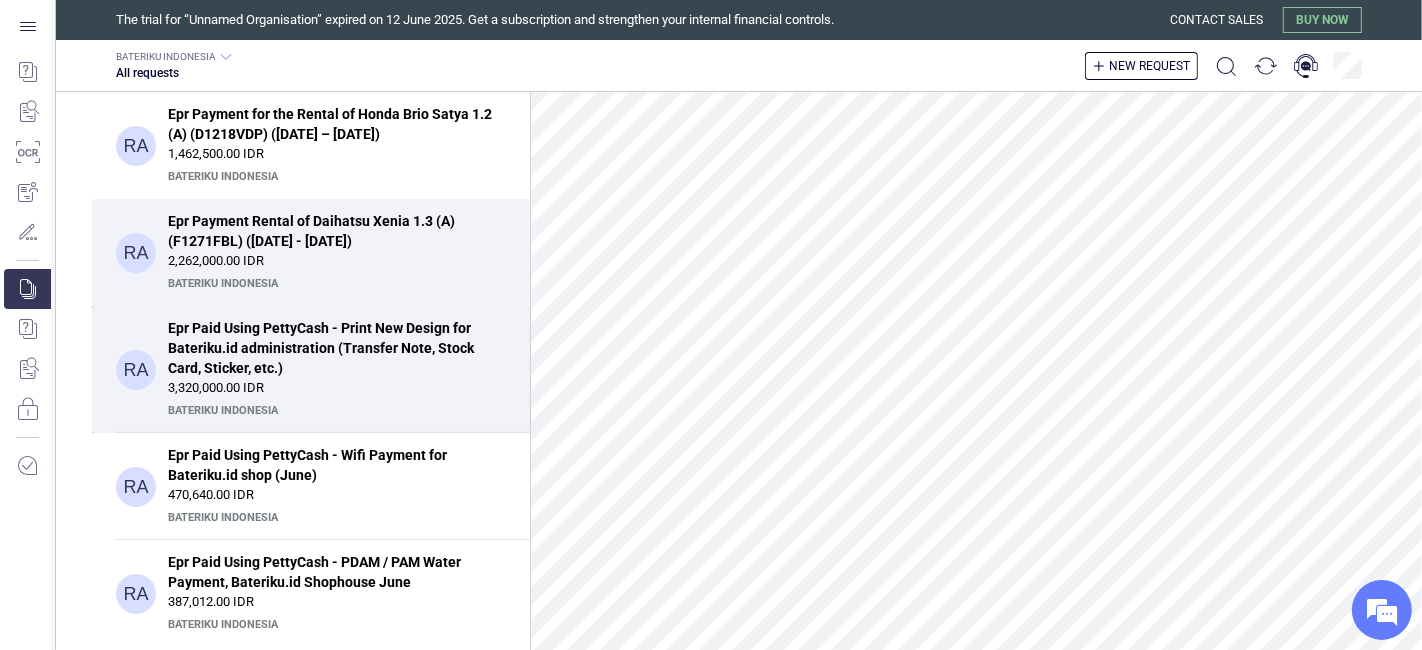 scroll, scrollTop: 555, scrollLeft: 0, axis: vertical 